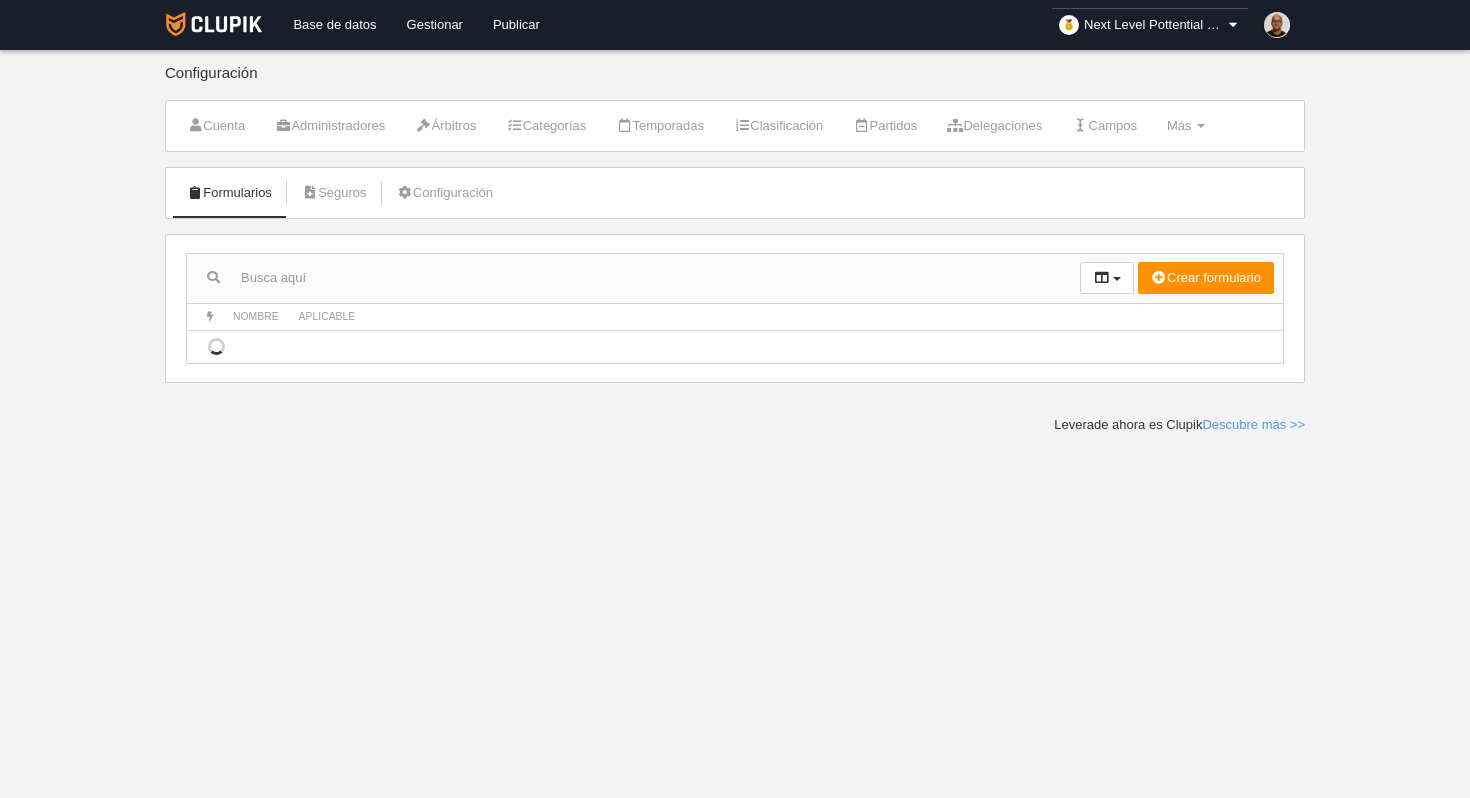 scroll, scrollTop: 0, scrollLeft: 0, axis: both 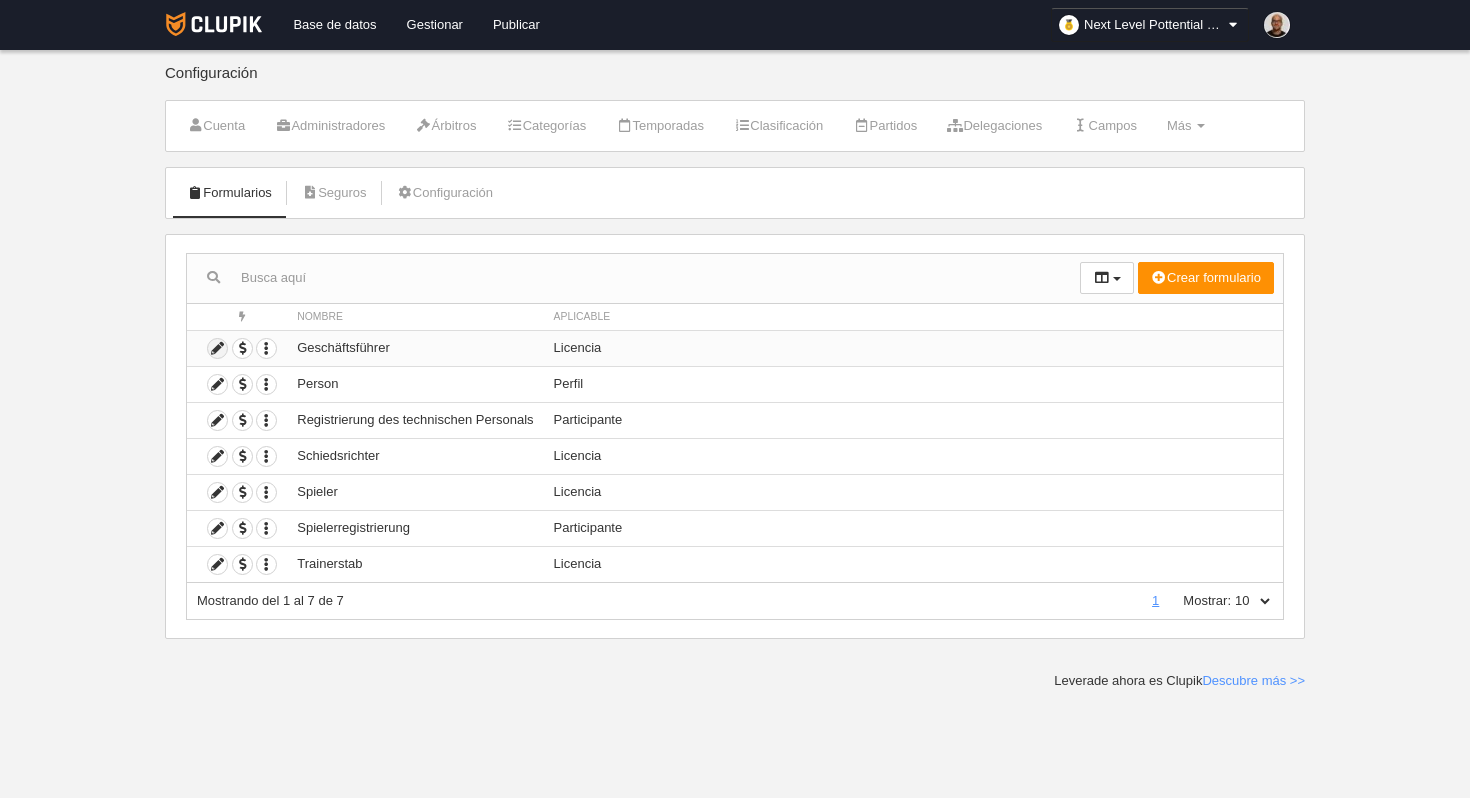 click at bounding box center [217, 348] 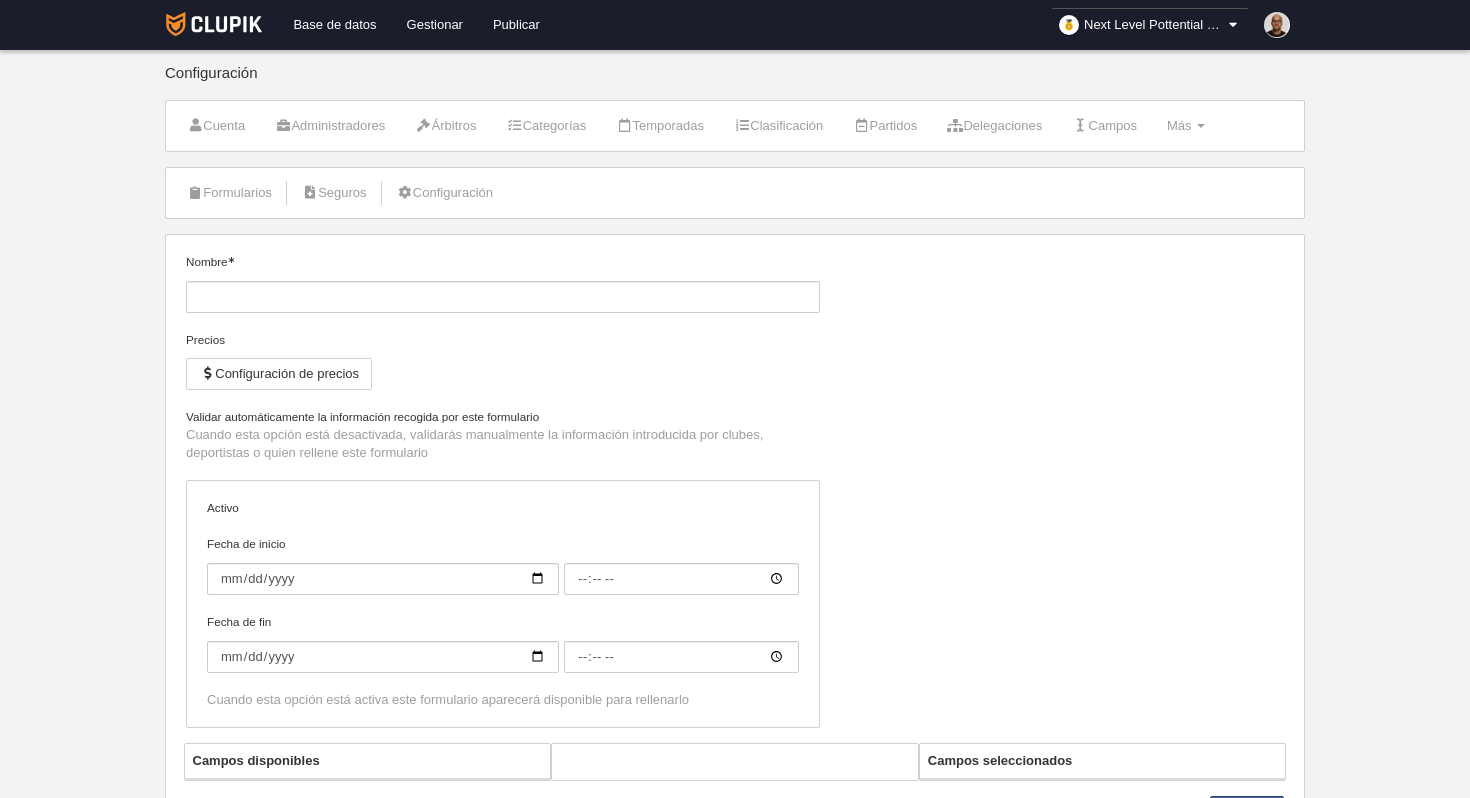 type on "Geschäftsführer" 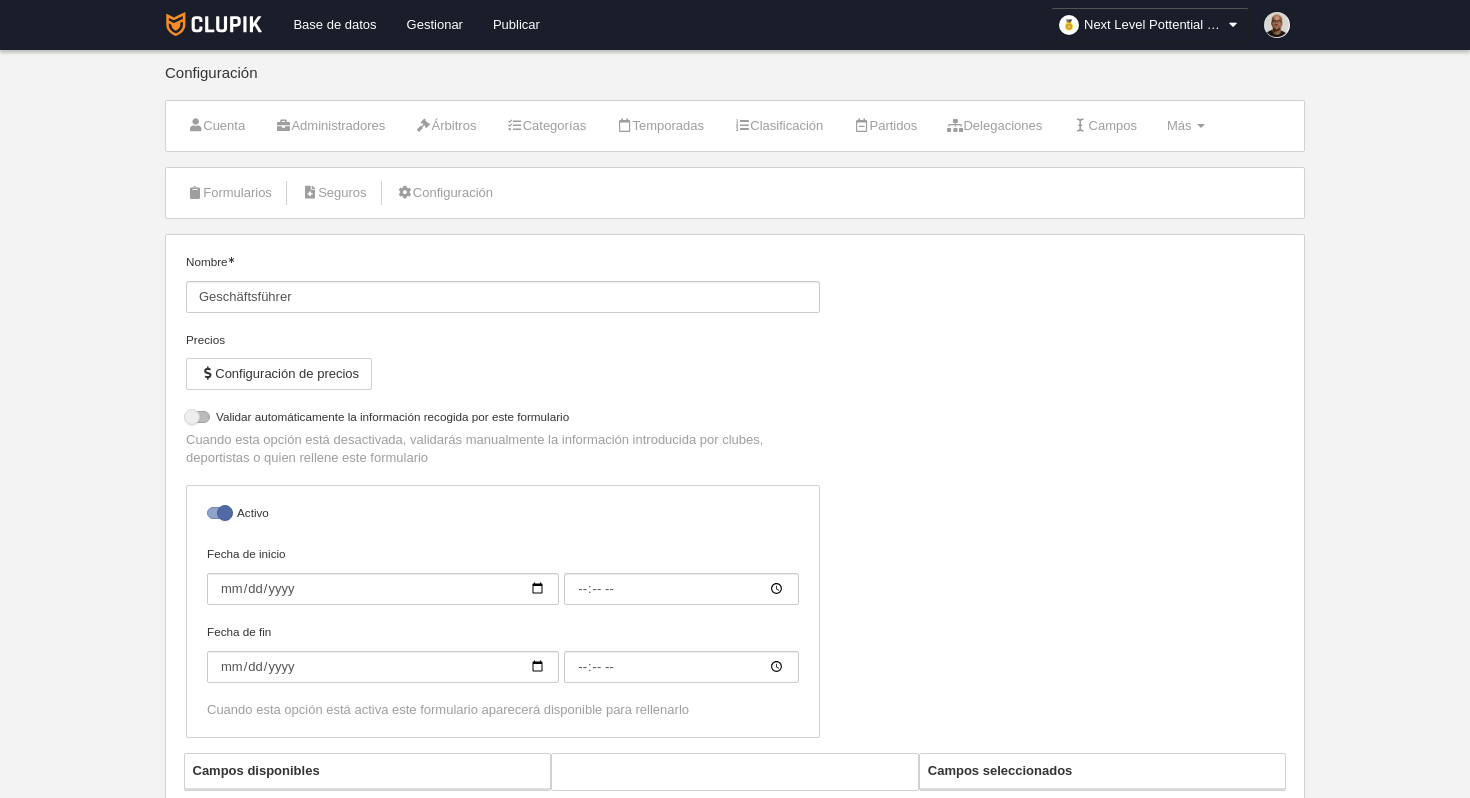 select on "selected" 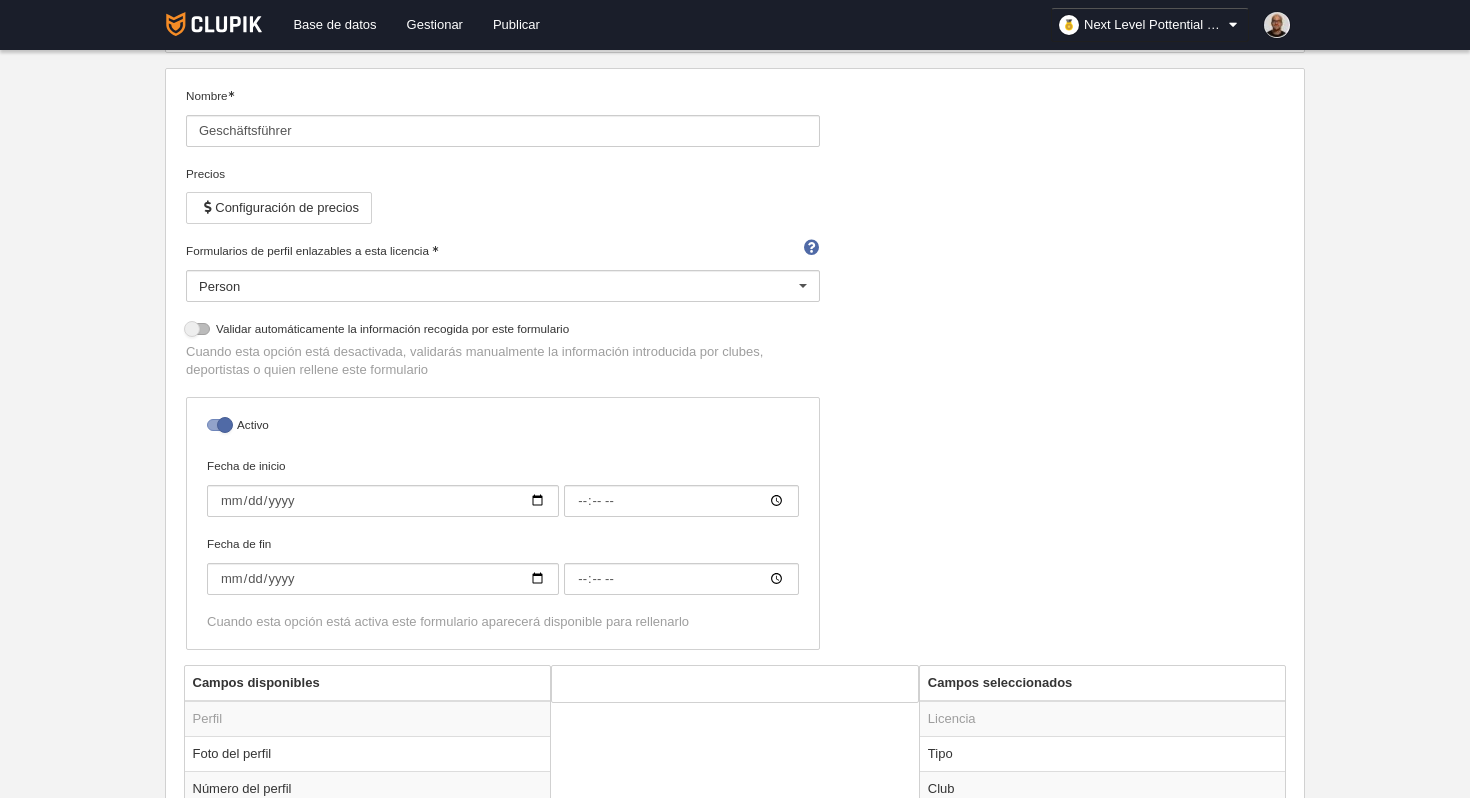 scroll, scrollTop: 491, scrollLeft: 0, axis: vertical 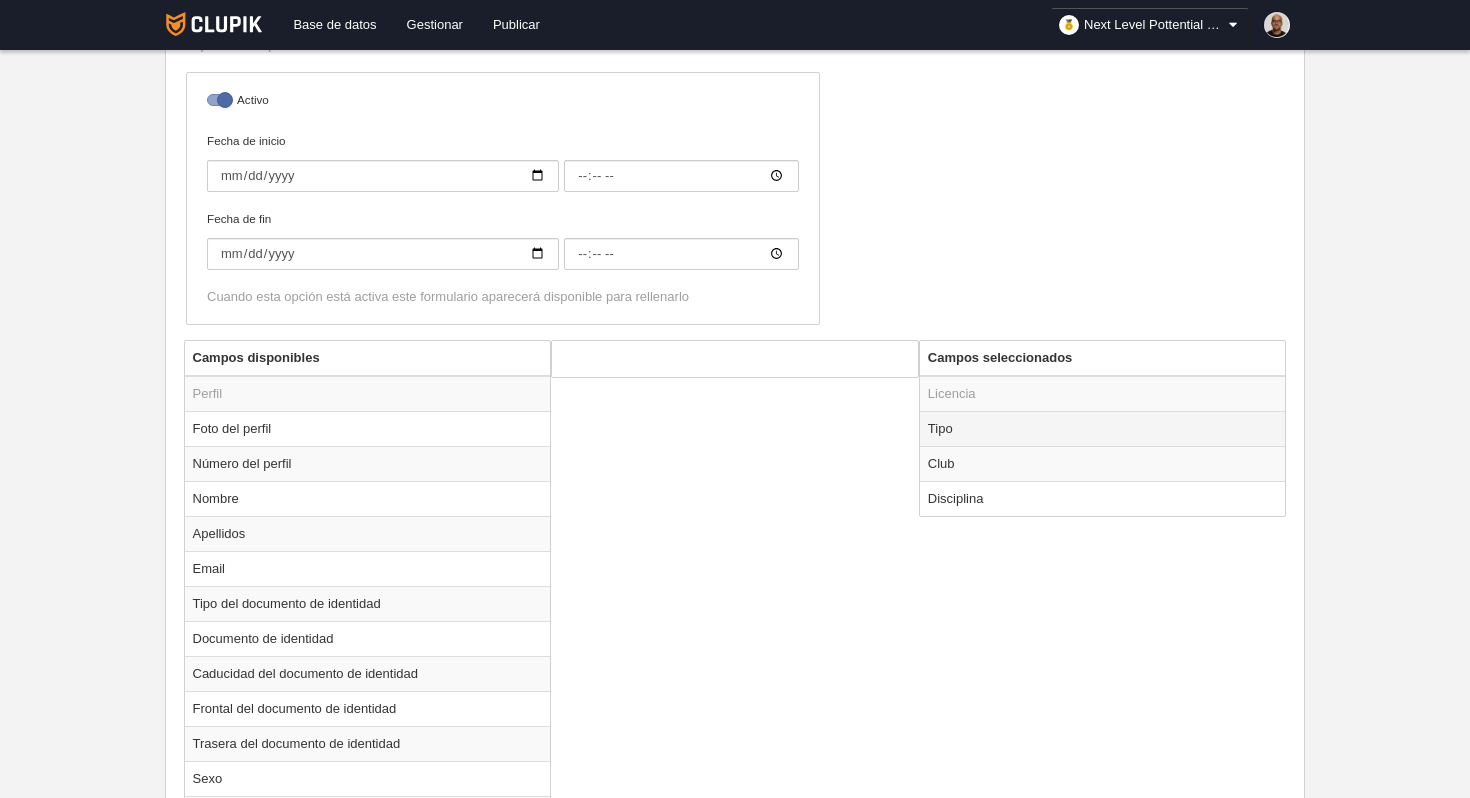 click on "Tipo" at bounding box center (1103, 428) 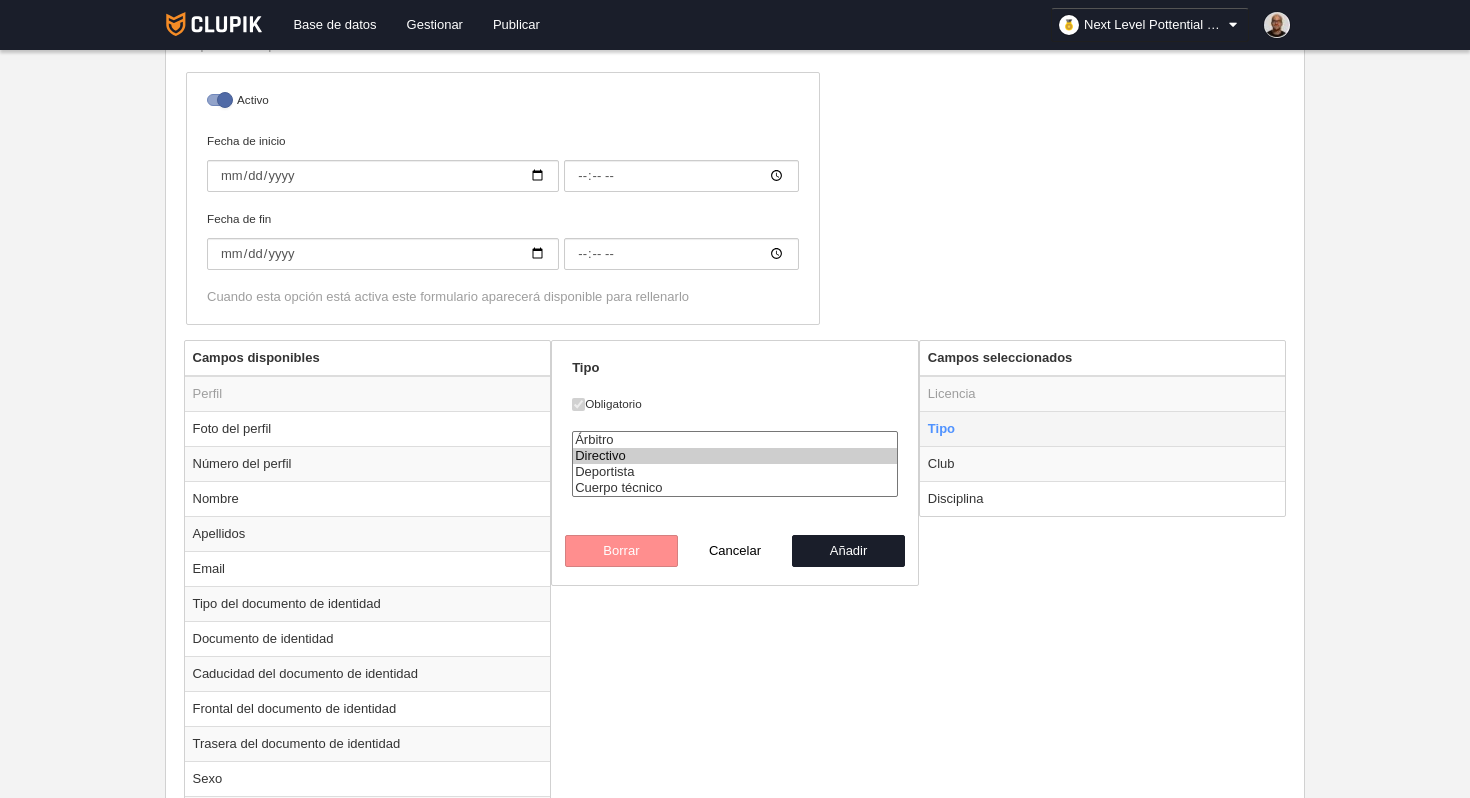 scroll, scrollTop: 0, scrollLeft: 0, axis: both 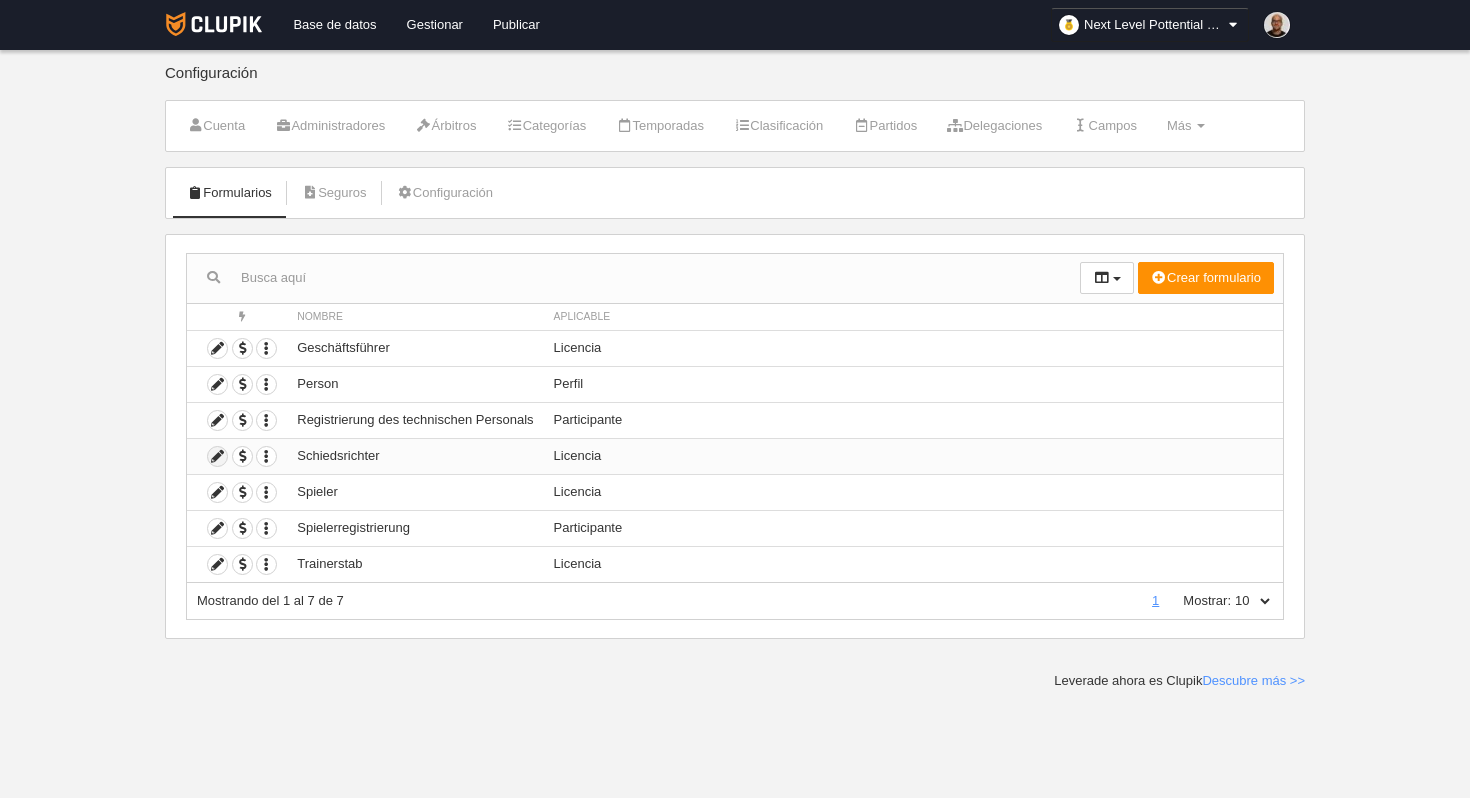 click at bounding box center [217, 456] 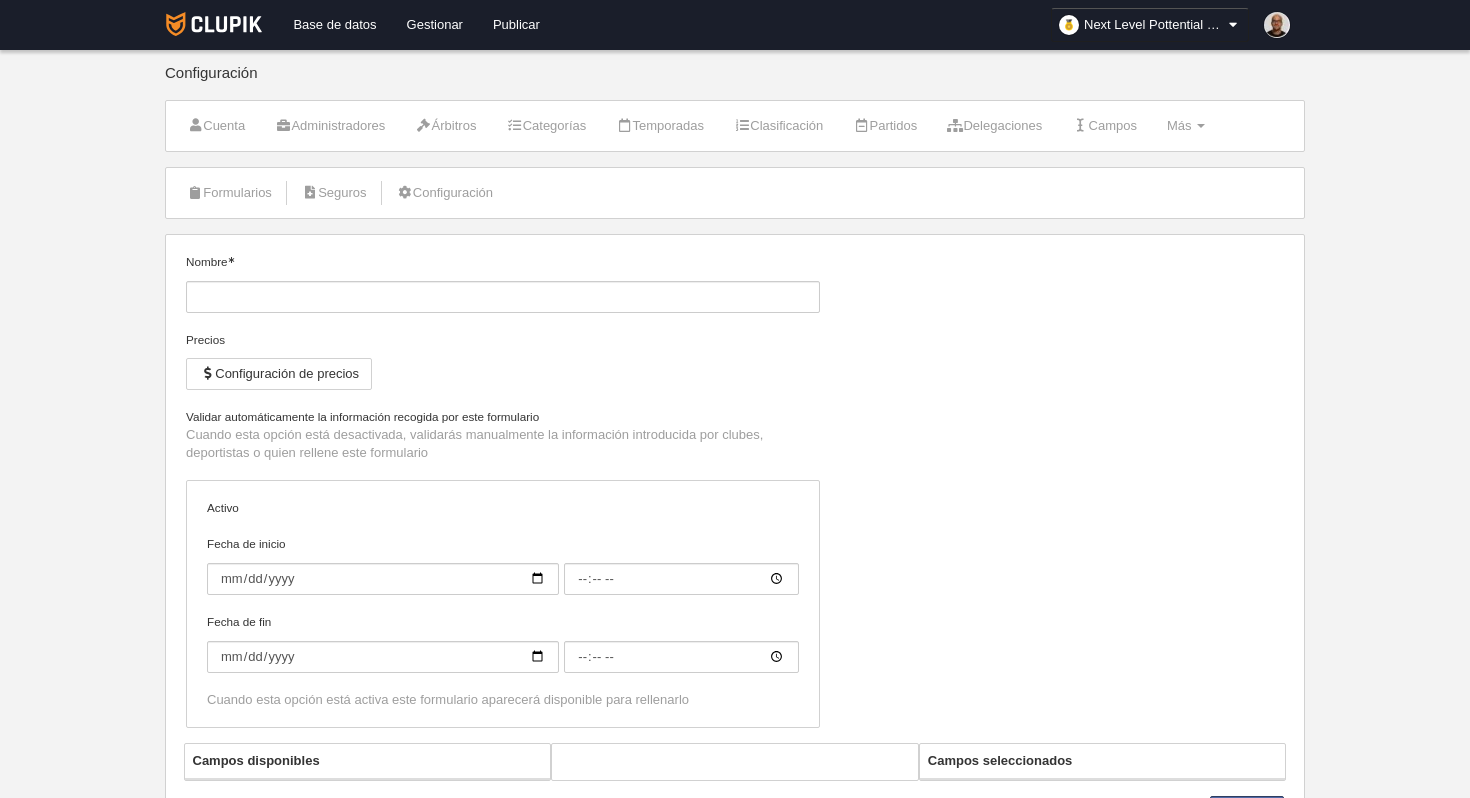 type on "Schiedsrichter" 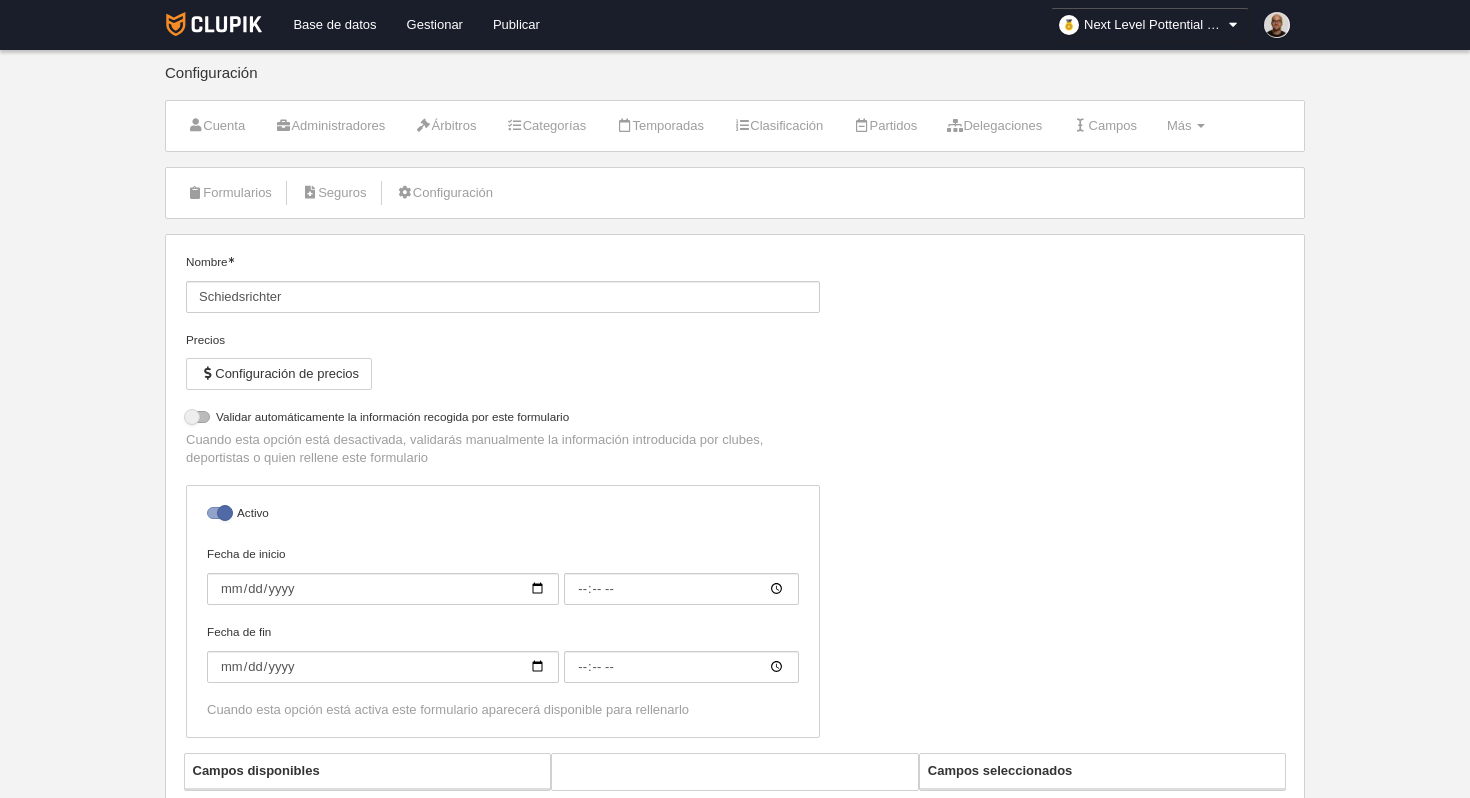 select on "selected" 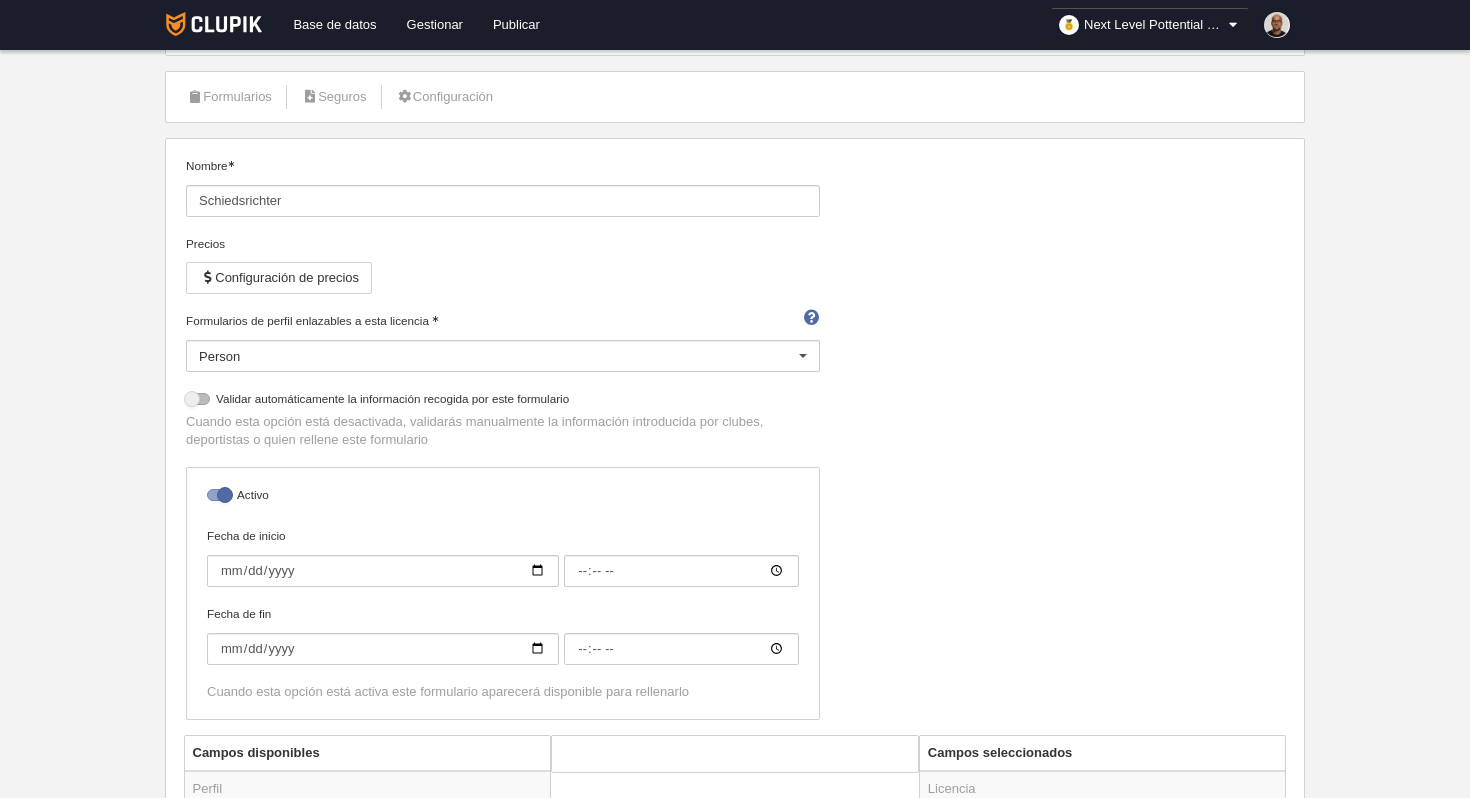scroll, scrollTop: 410, scrollLeft: 0, axis: vertical 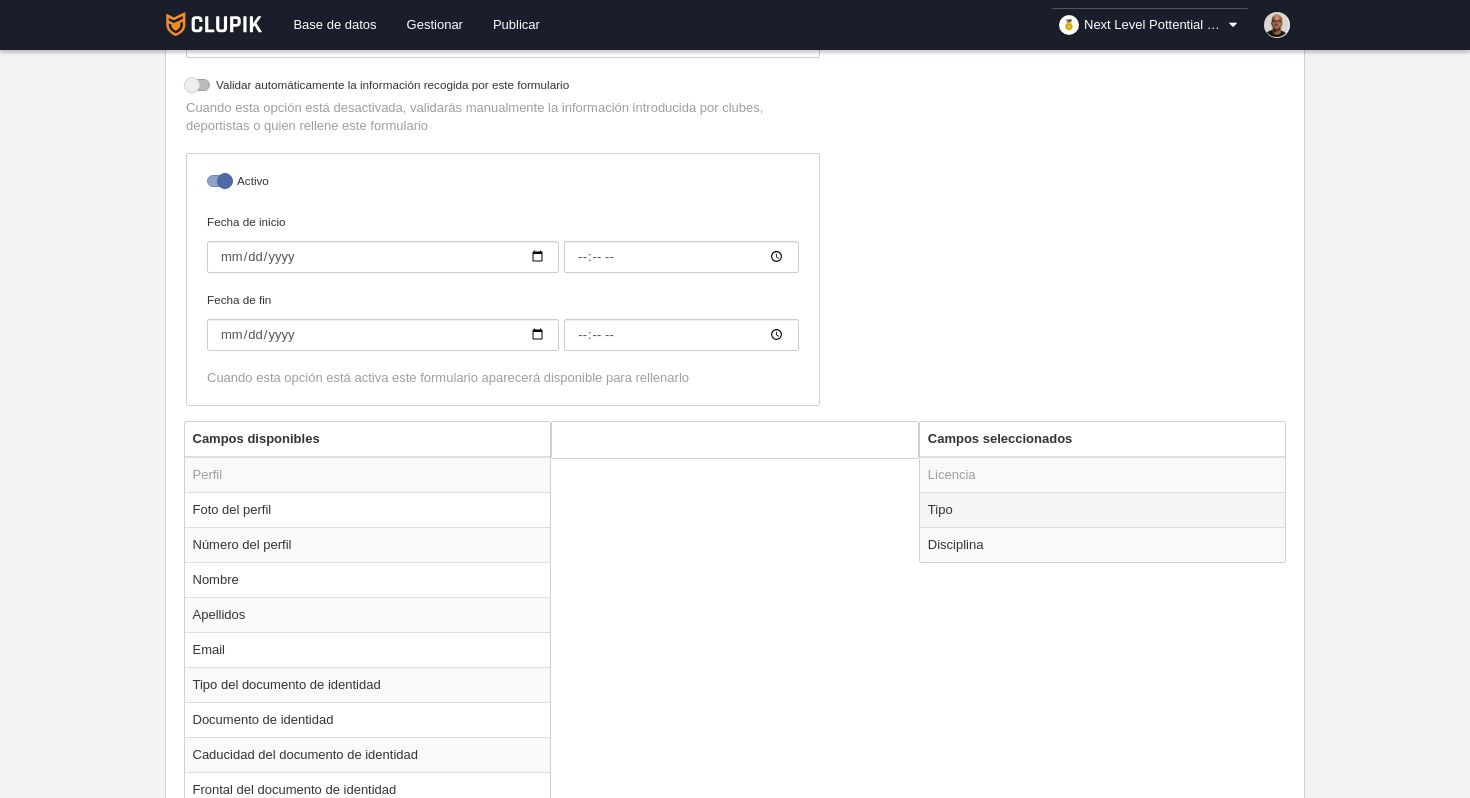 click on "Tipo" at bounding box center [1103, 509] 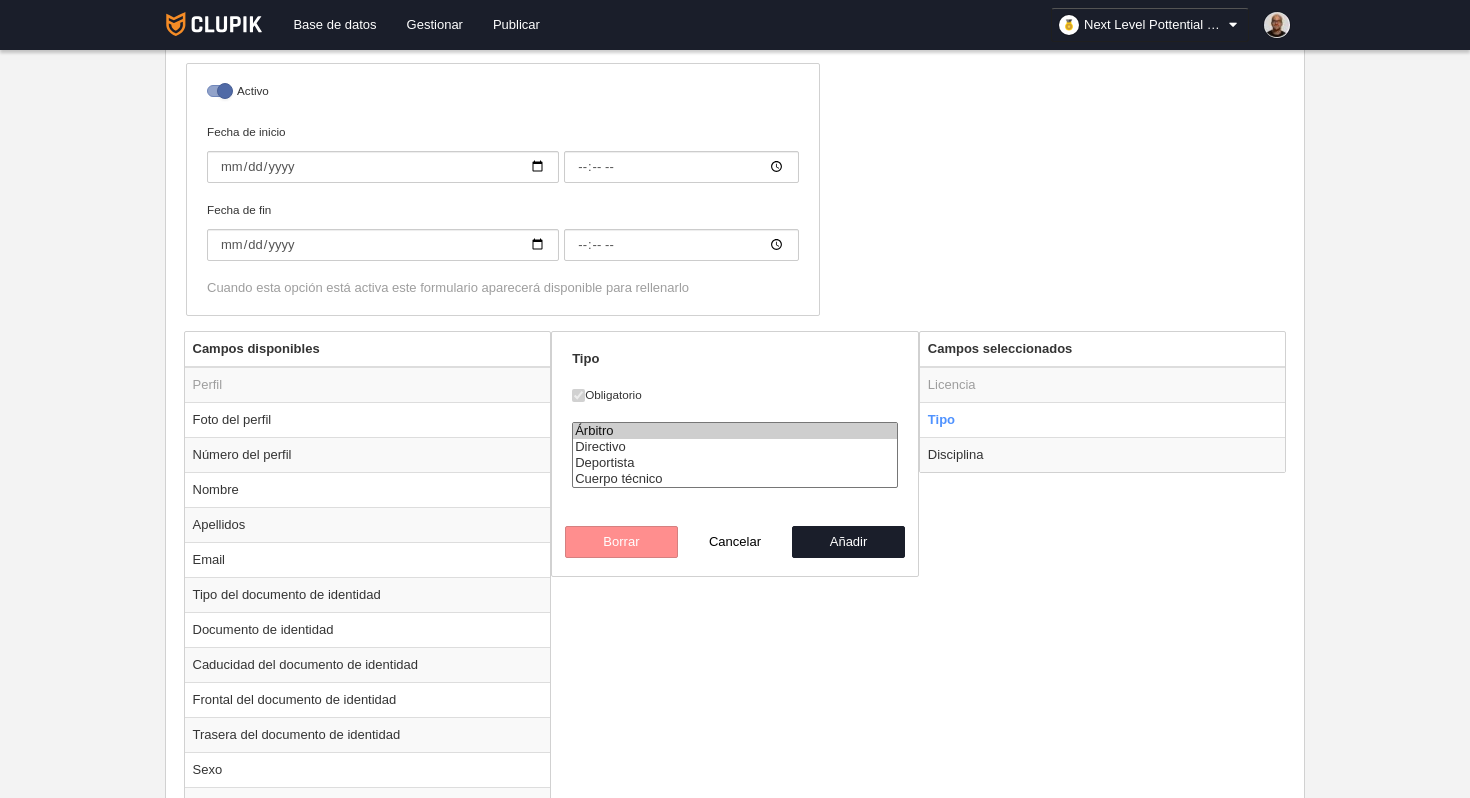 scroll, scrollTop: 534, scrollLeft: 0, axis: vertical 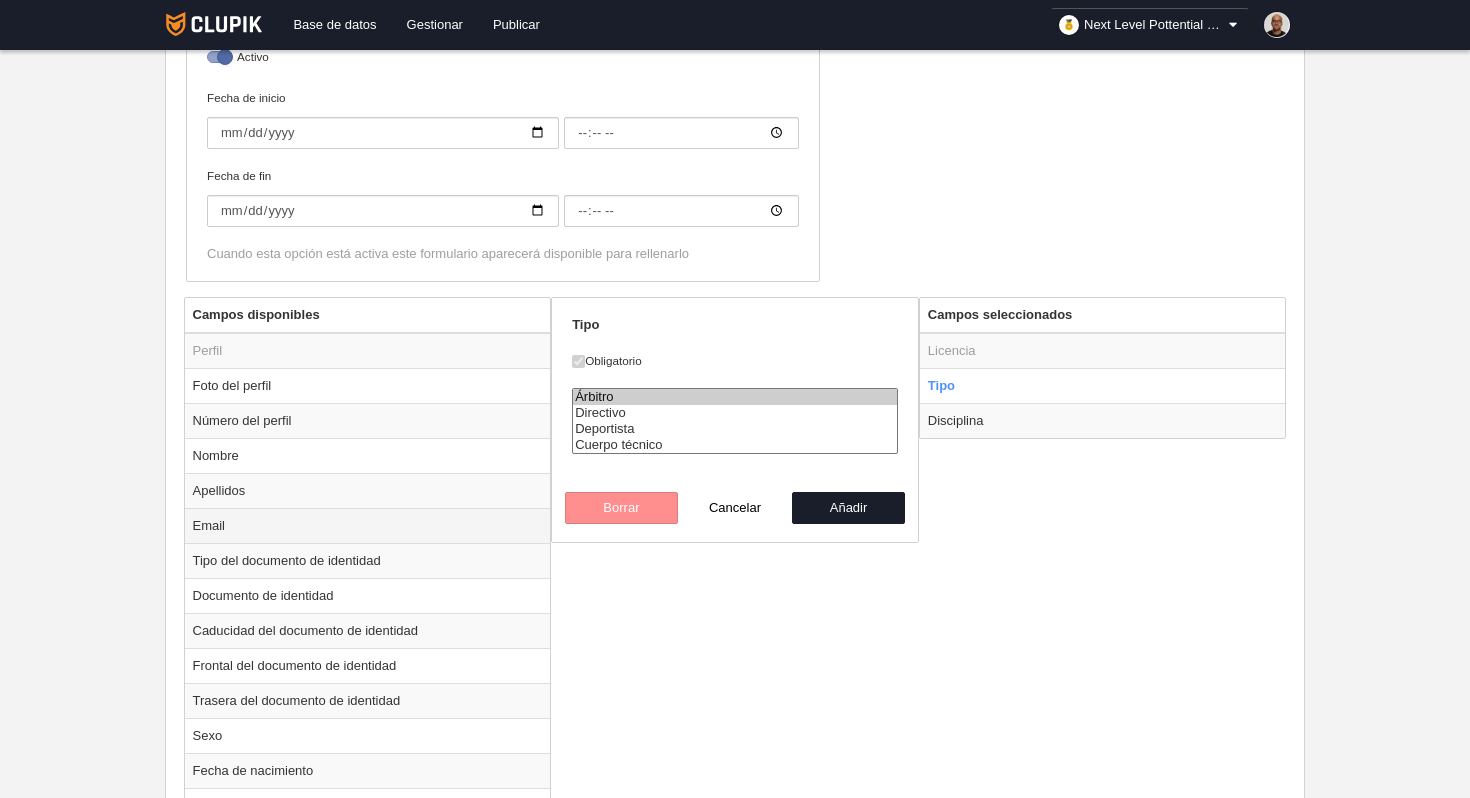 click on "Email" at bounding box center [368, 525] 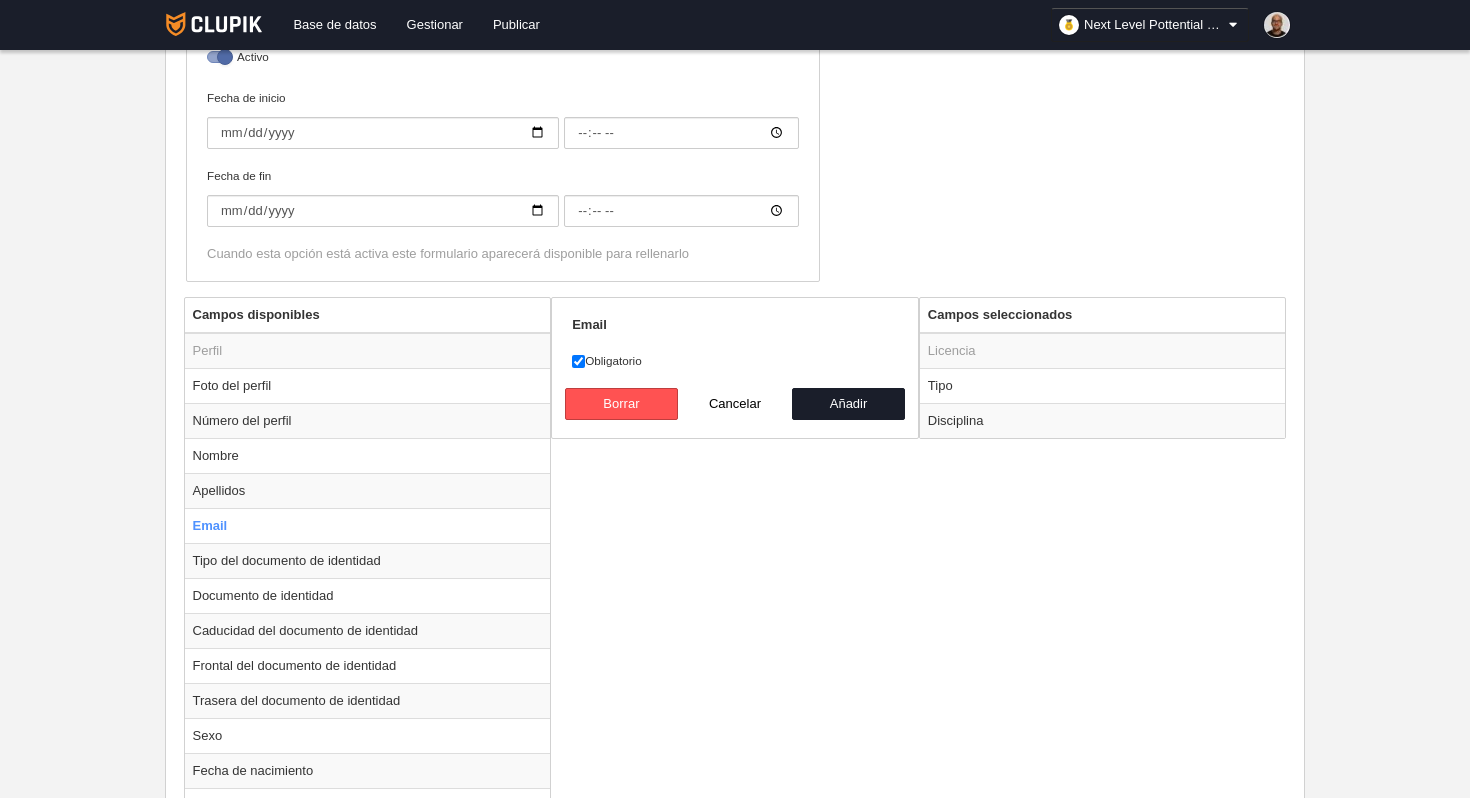 click on "Obligatorio" at bounding box center [735, 361] 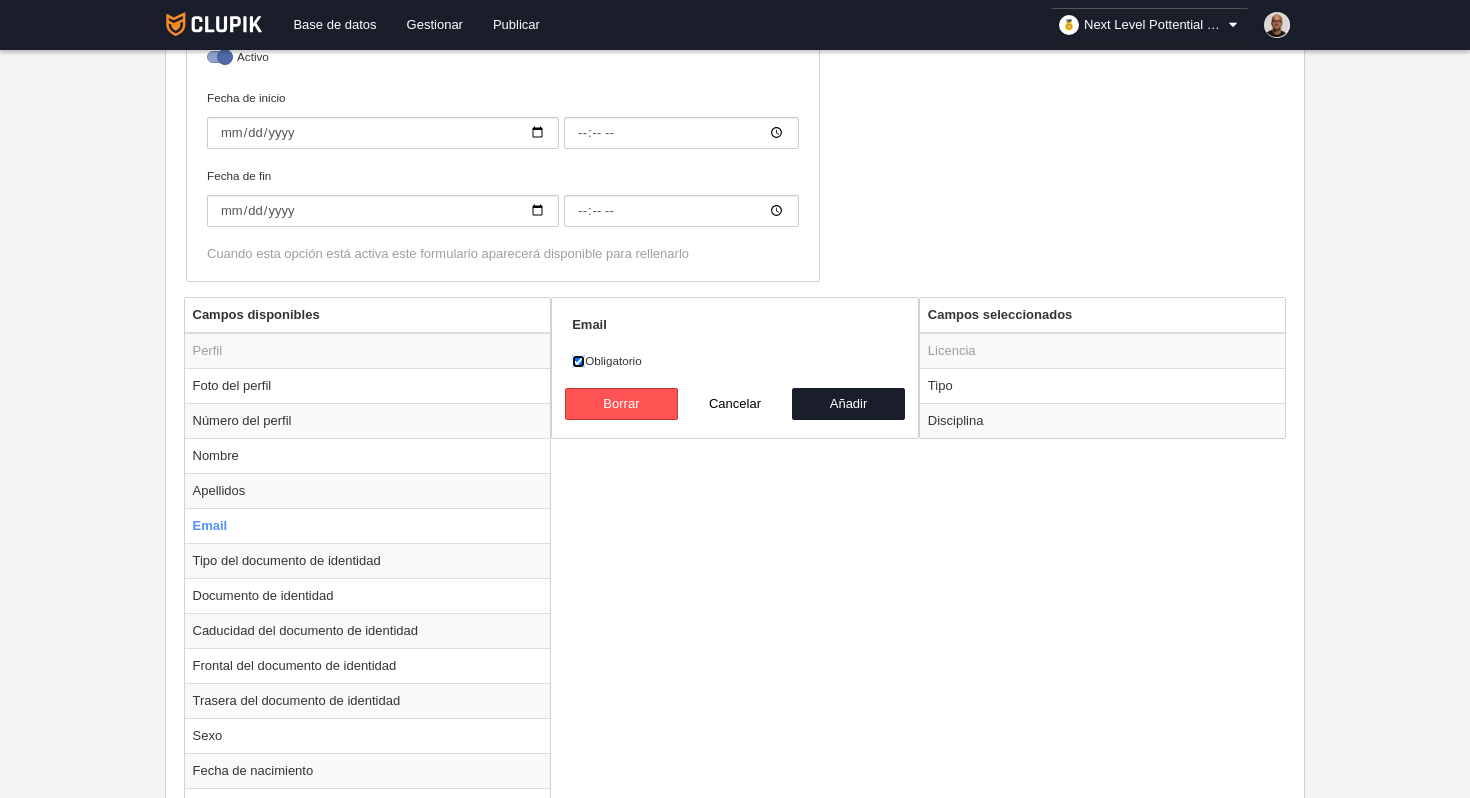 click on "Obligatorio" at bounding box center [578, 361] 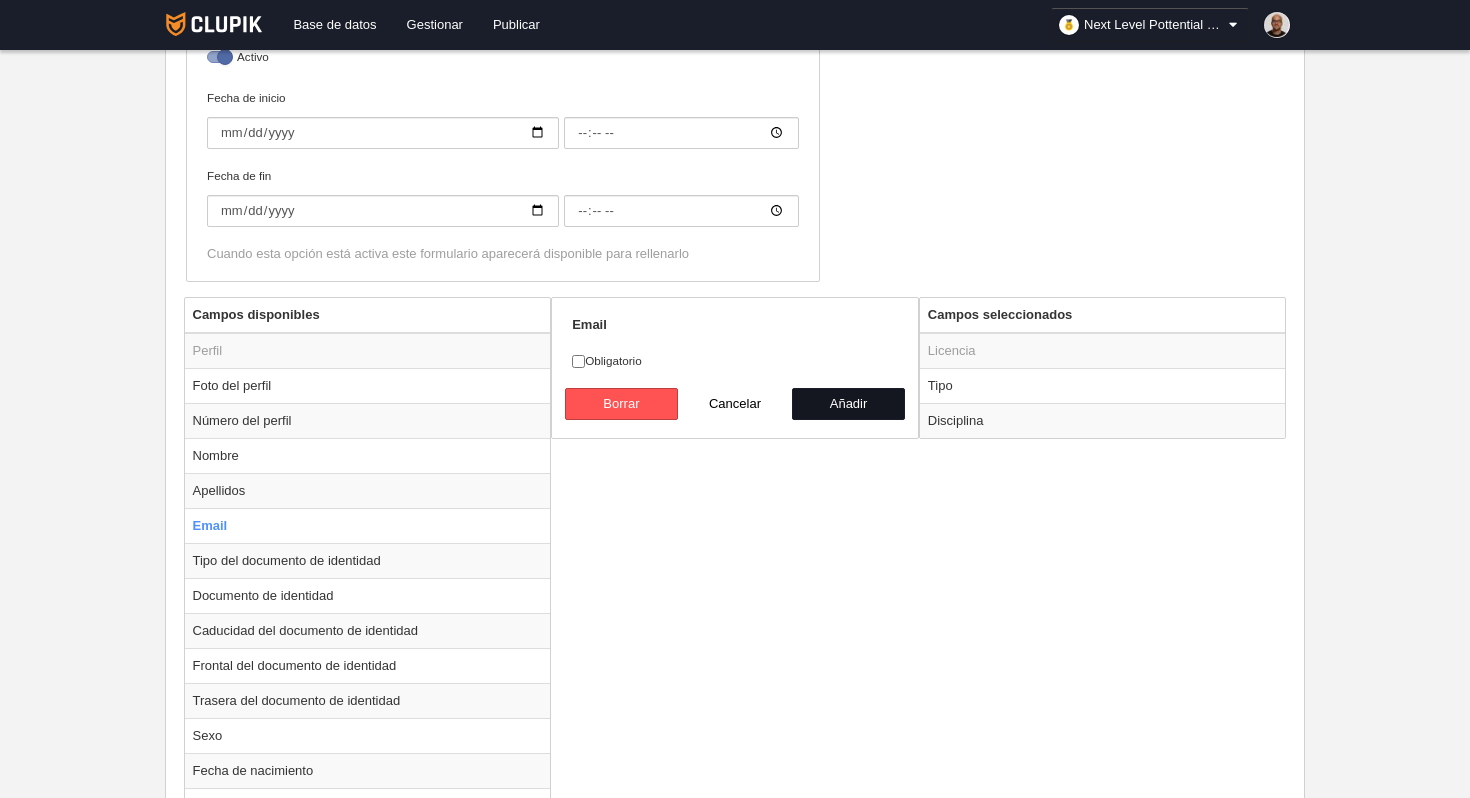 click on "Añadir" at bounding box center [849, 404] 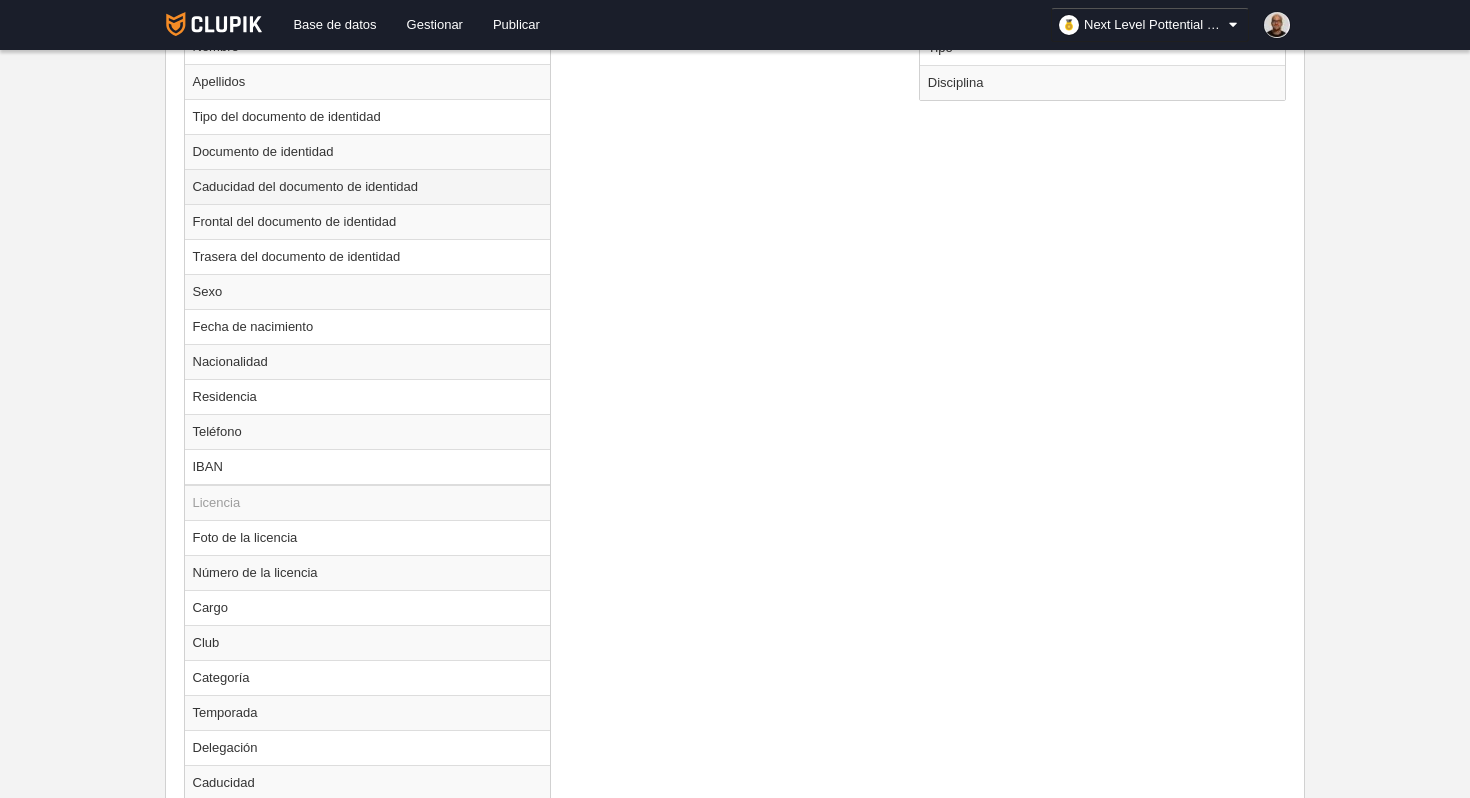 scroll, scrollTop: 980, scrollLeft: 0, axis: vertical 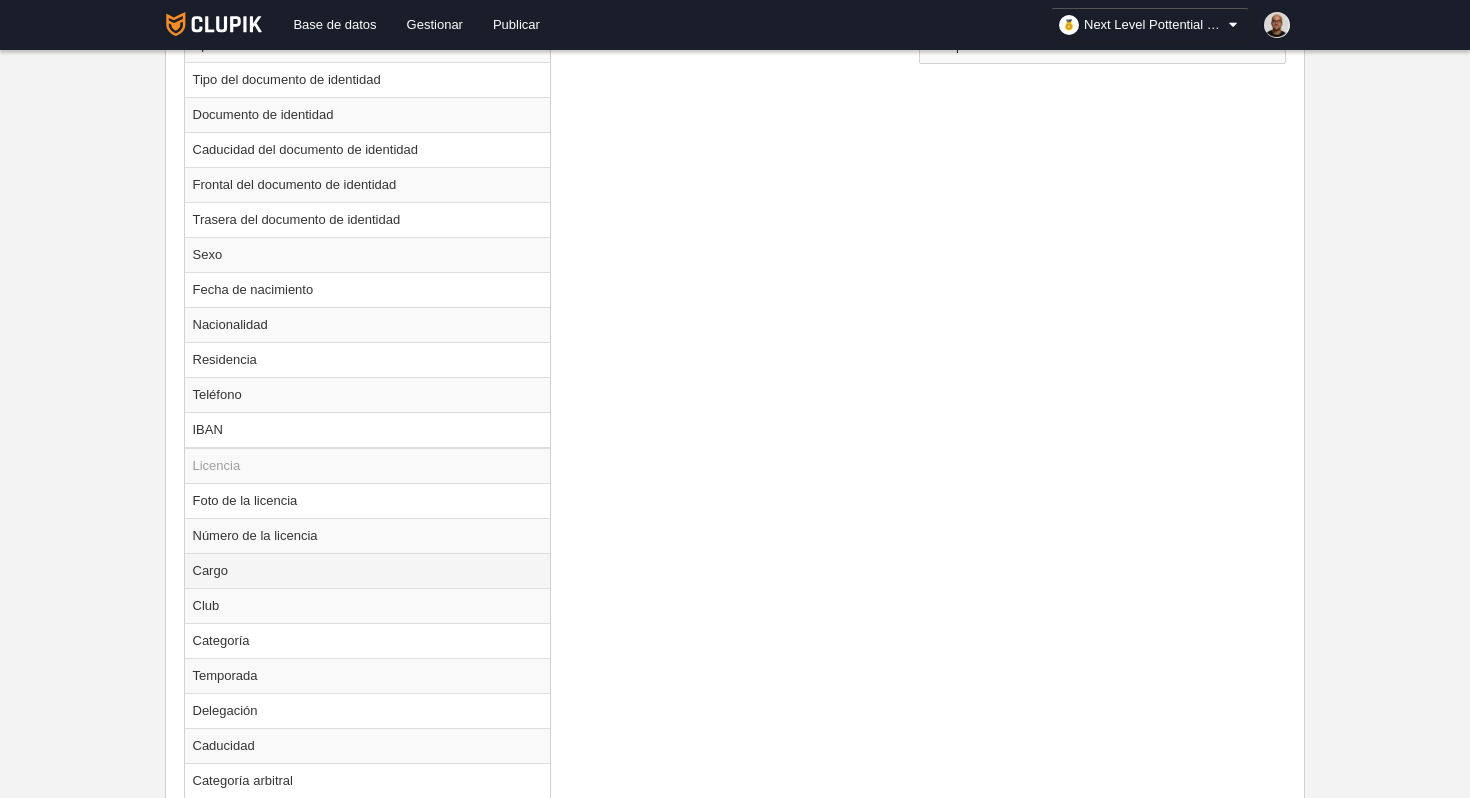 click on "Cargo" at bounding box center [368, 570] 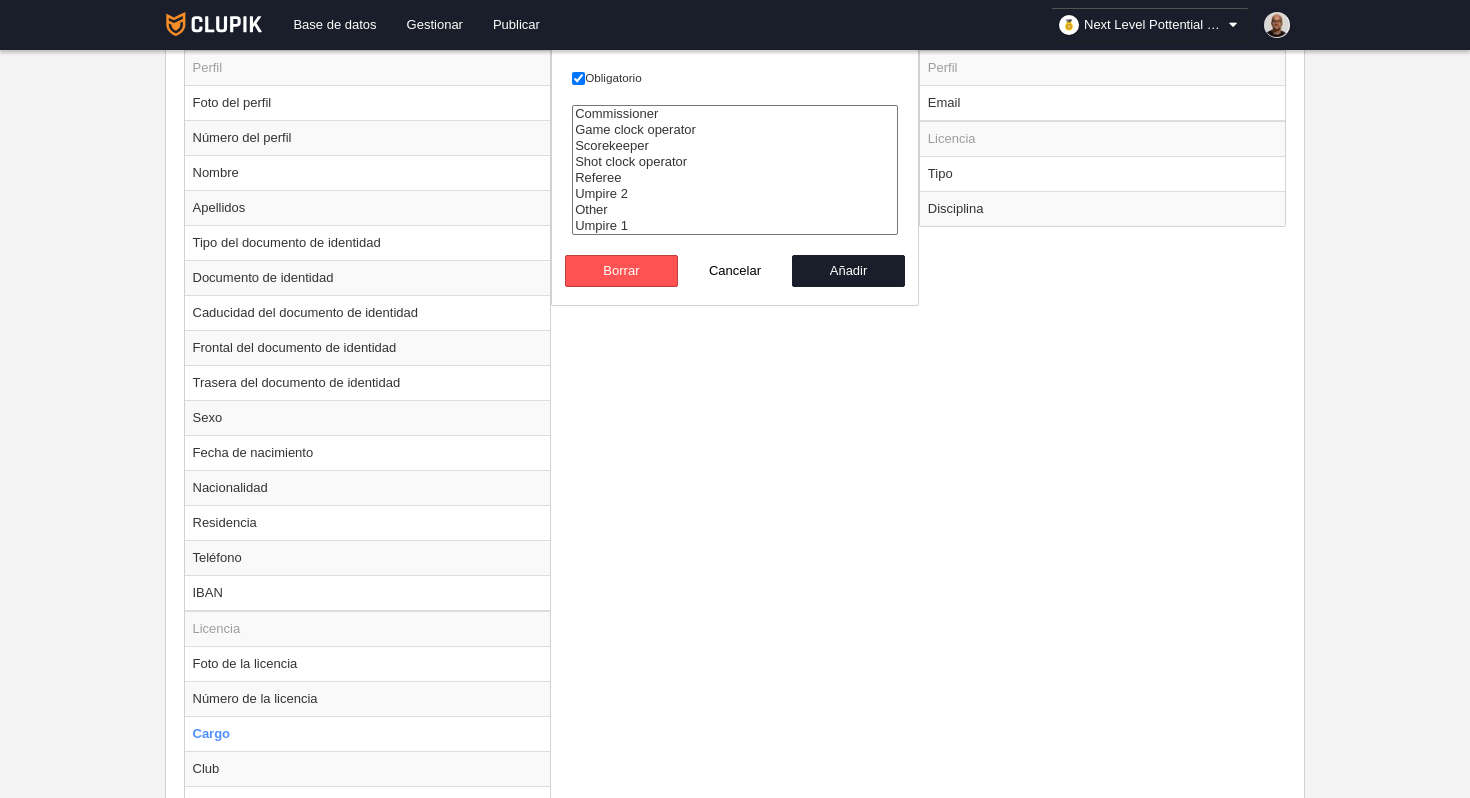 scroll, scrollTop: 509, scrollLeft: 0, axis: vertical 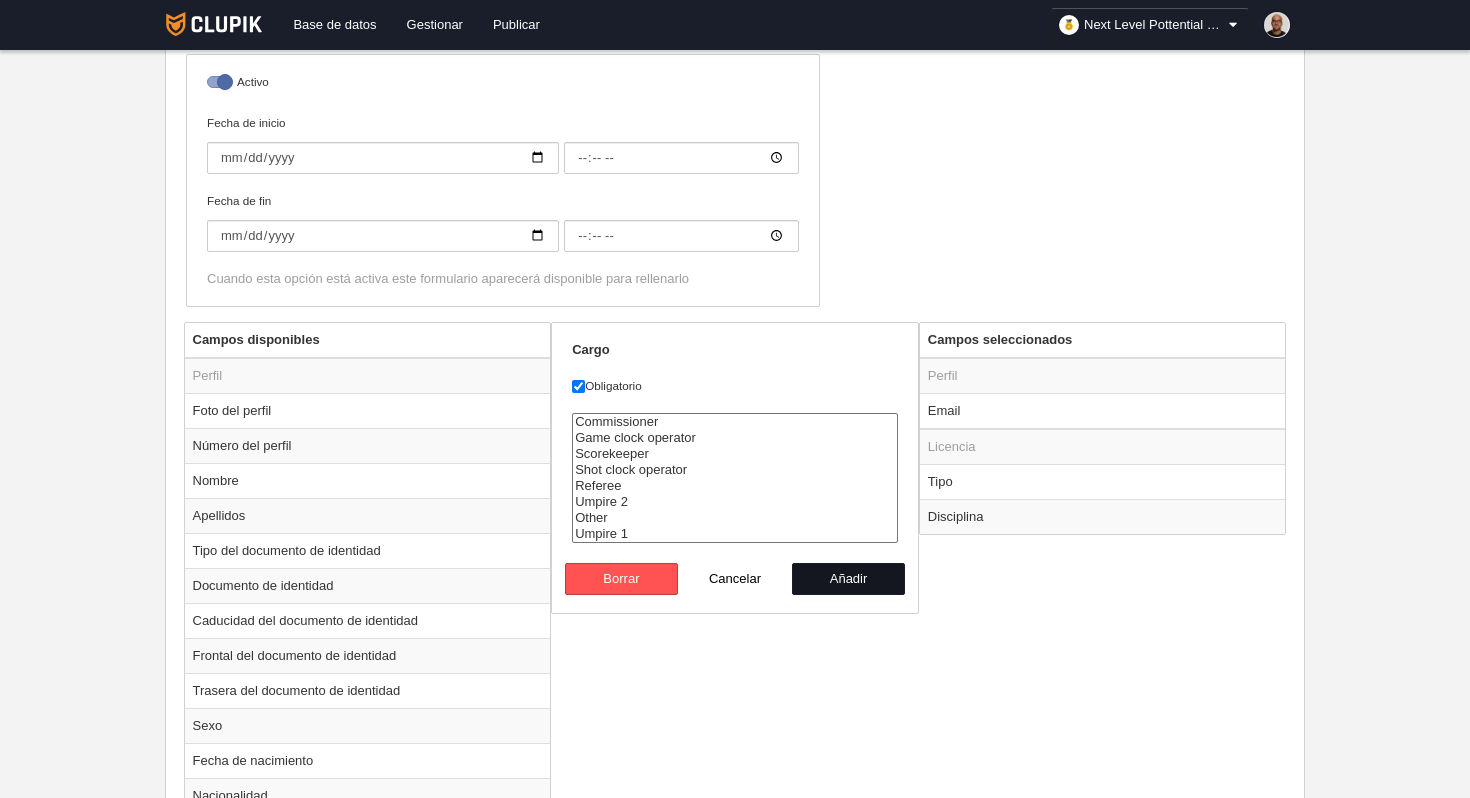 click on "Añadir" at bounding box center (849, 579) 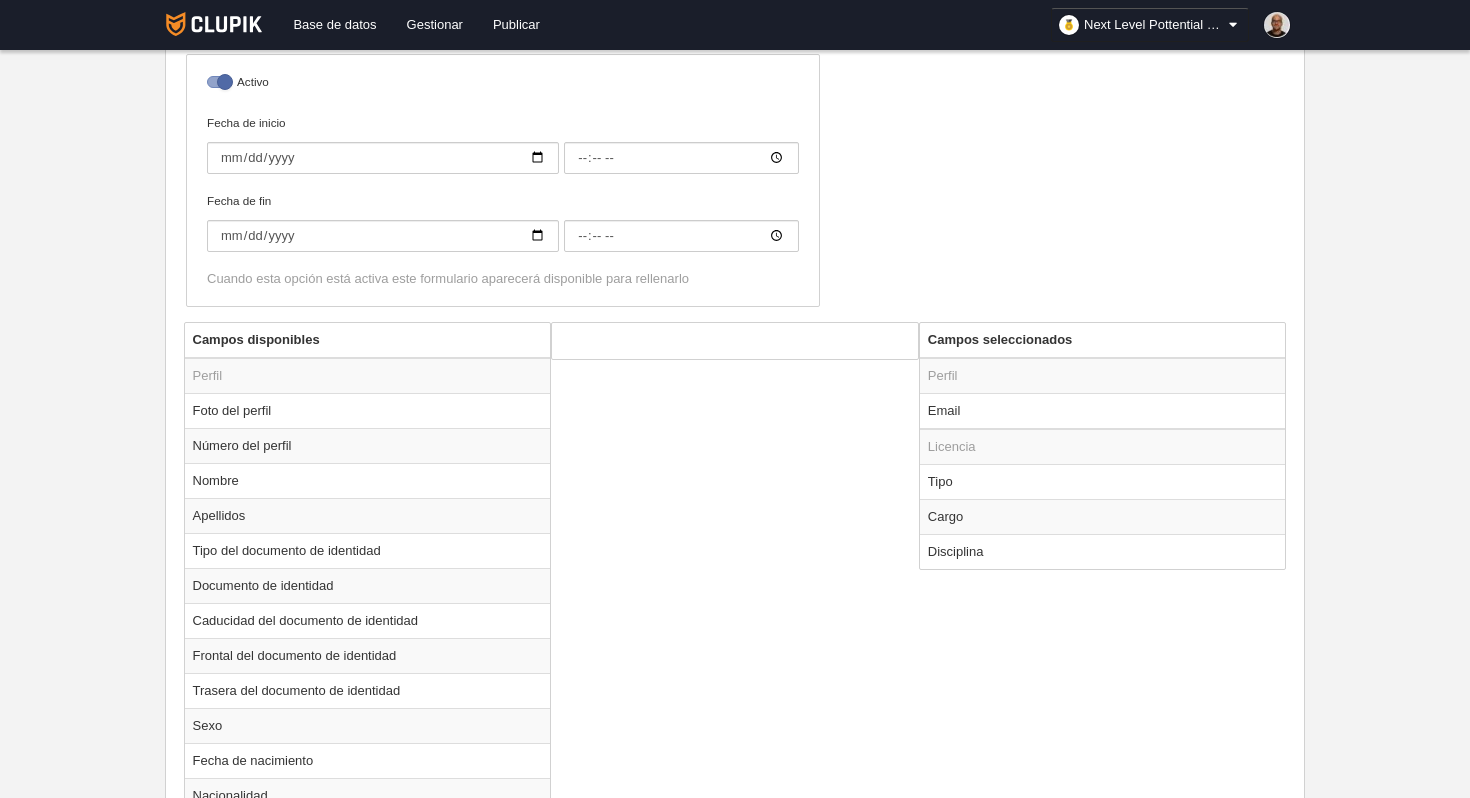 scroll, scrollTop: 1062, scrollLeft: 0, axis: vertical 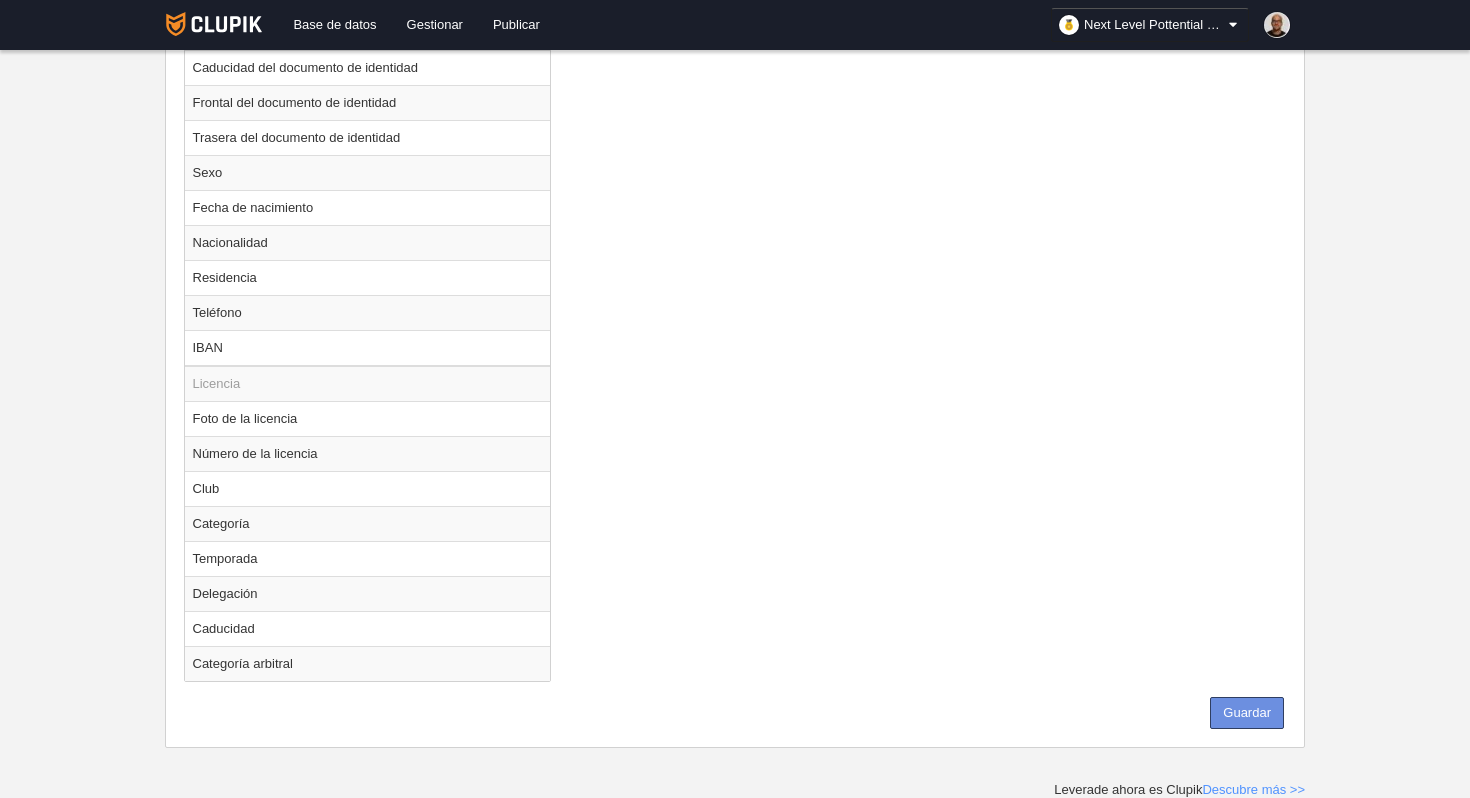click on "Guardar" at bounding box center (1247, 713) 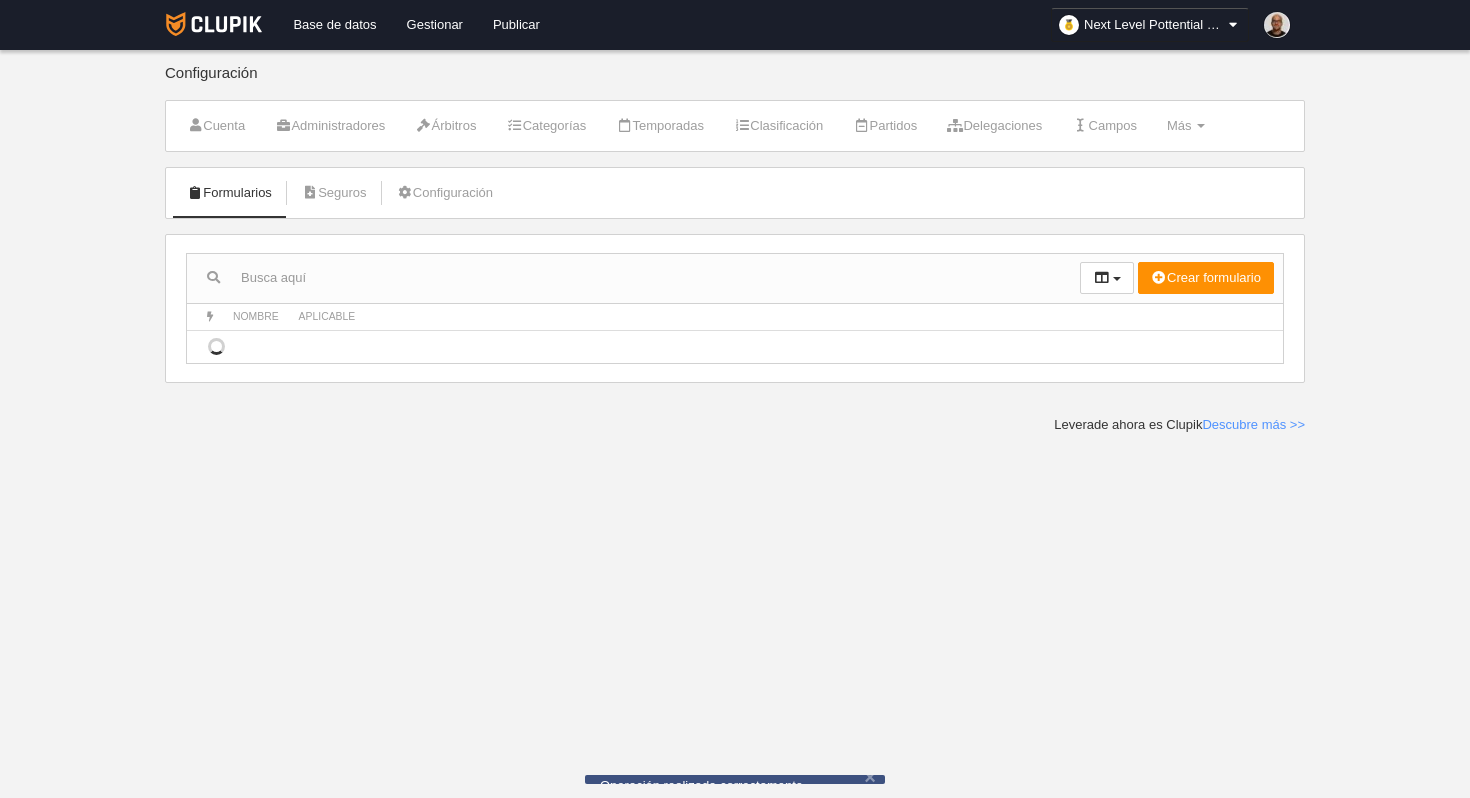 scroll, scrollTop: 0, scrollLeft: 0, axis: both 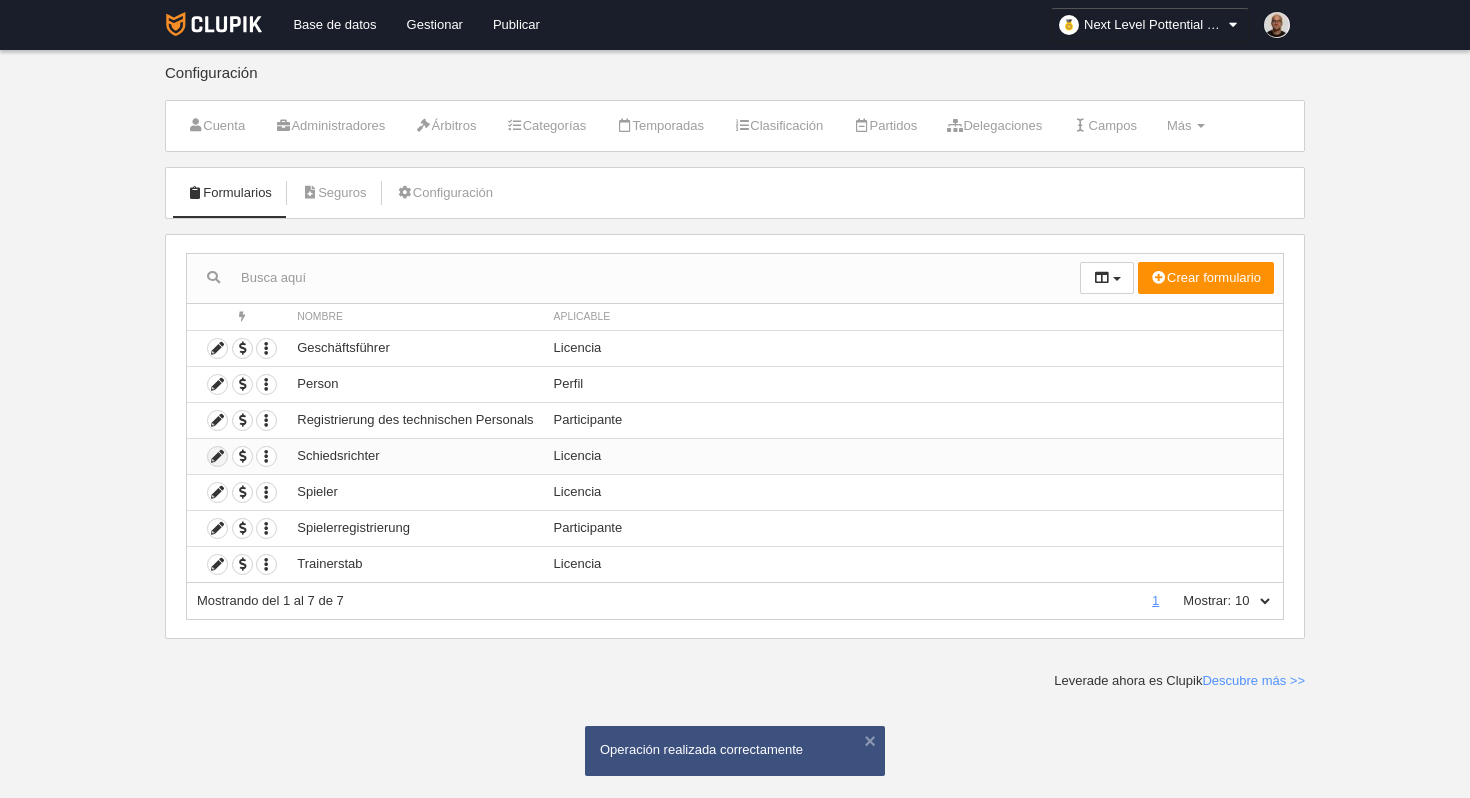 click at bounding box center [217, 456] 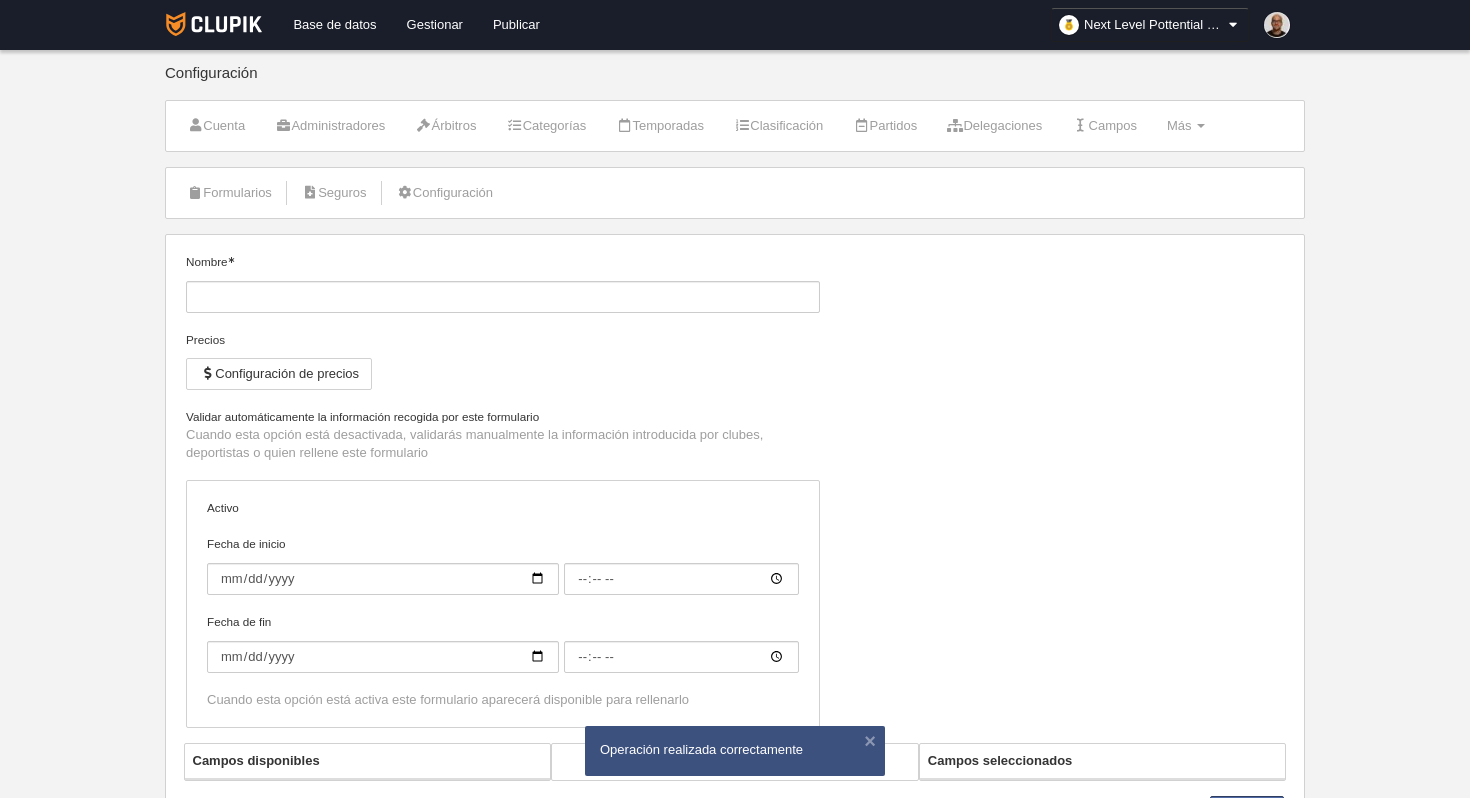 type on "Schiedsrichter" 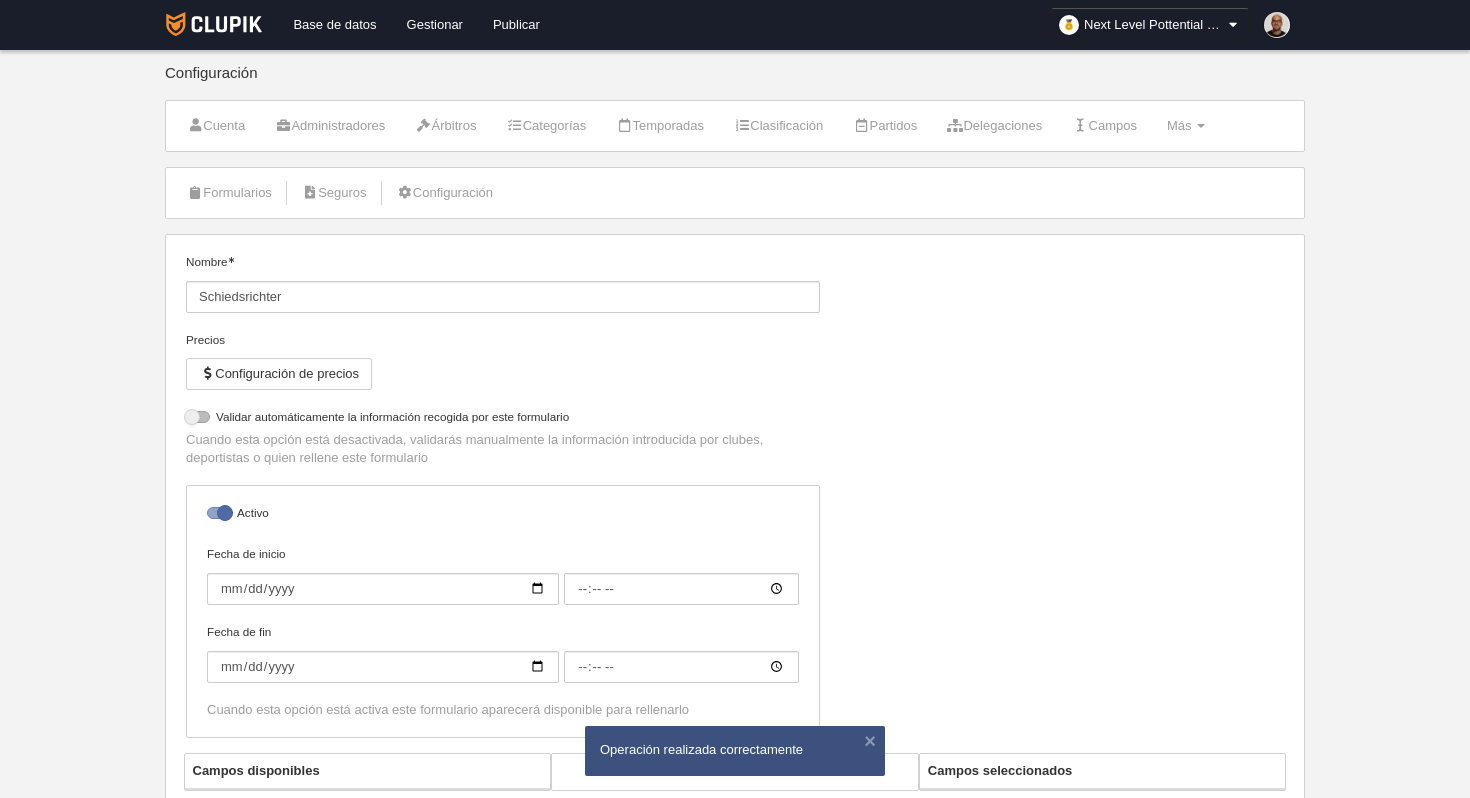 select on "selected" 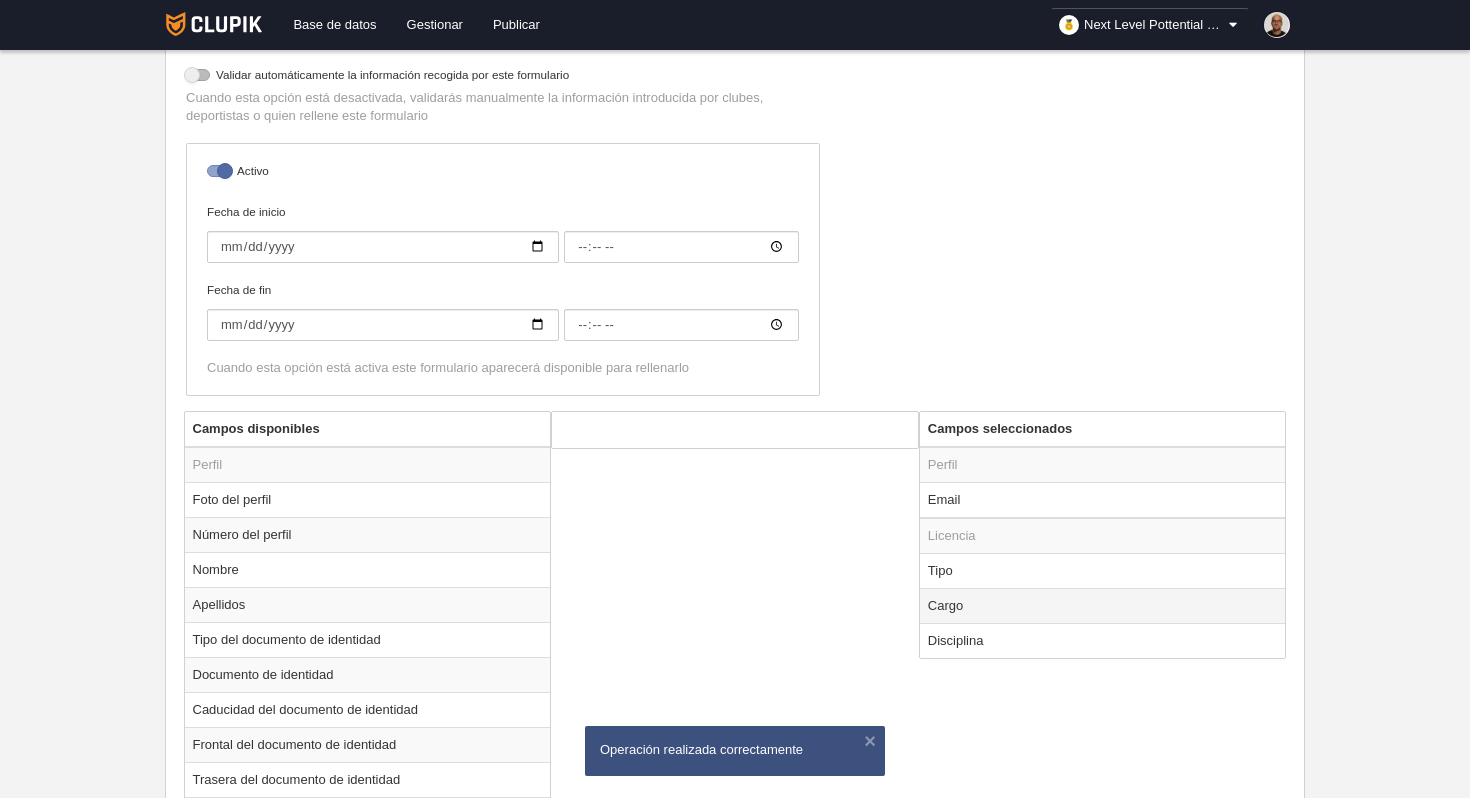 scroll, scrollTop: 528, scrollLeft: 0, axis: vertical 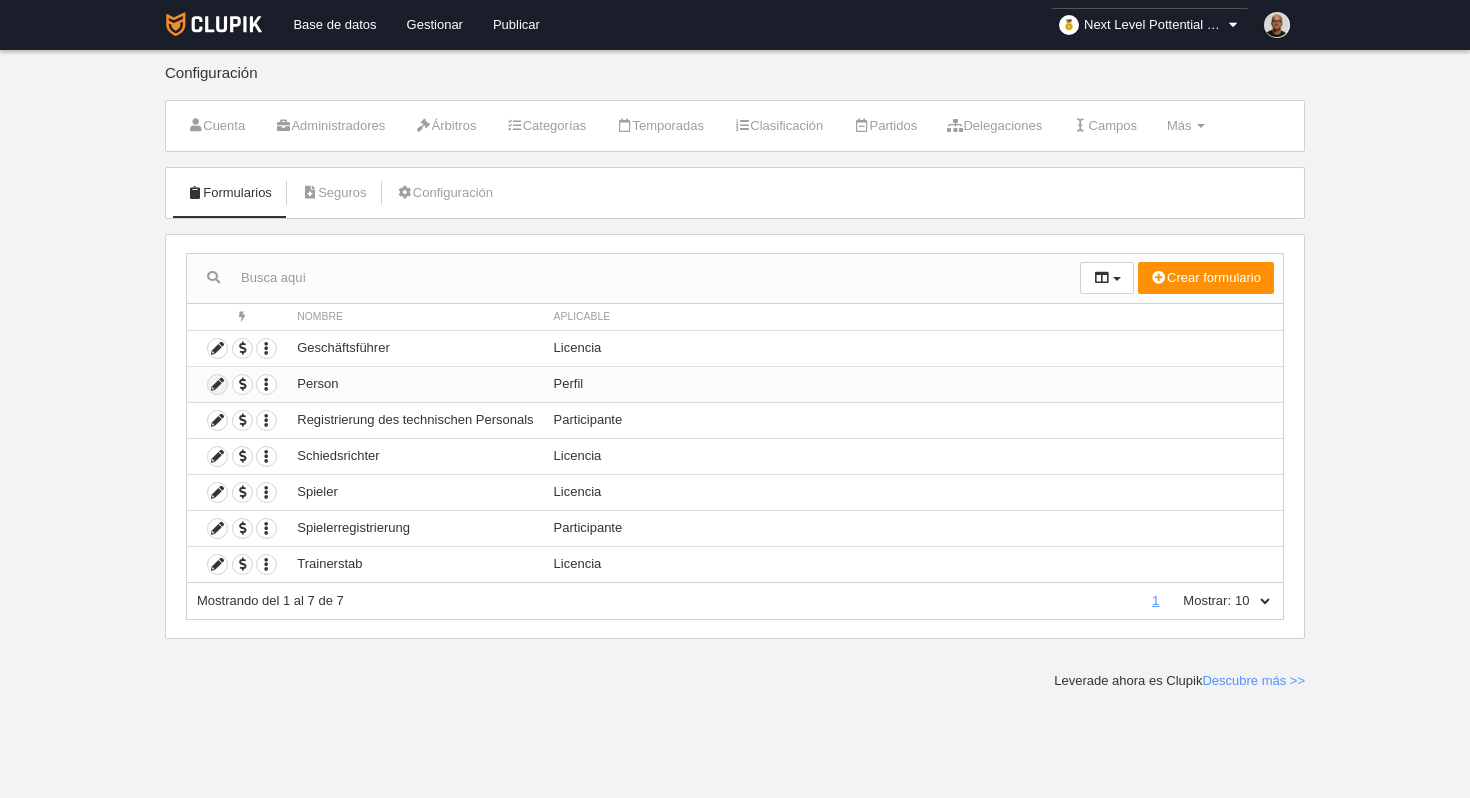 click at bounding box center (217, 384) 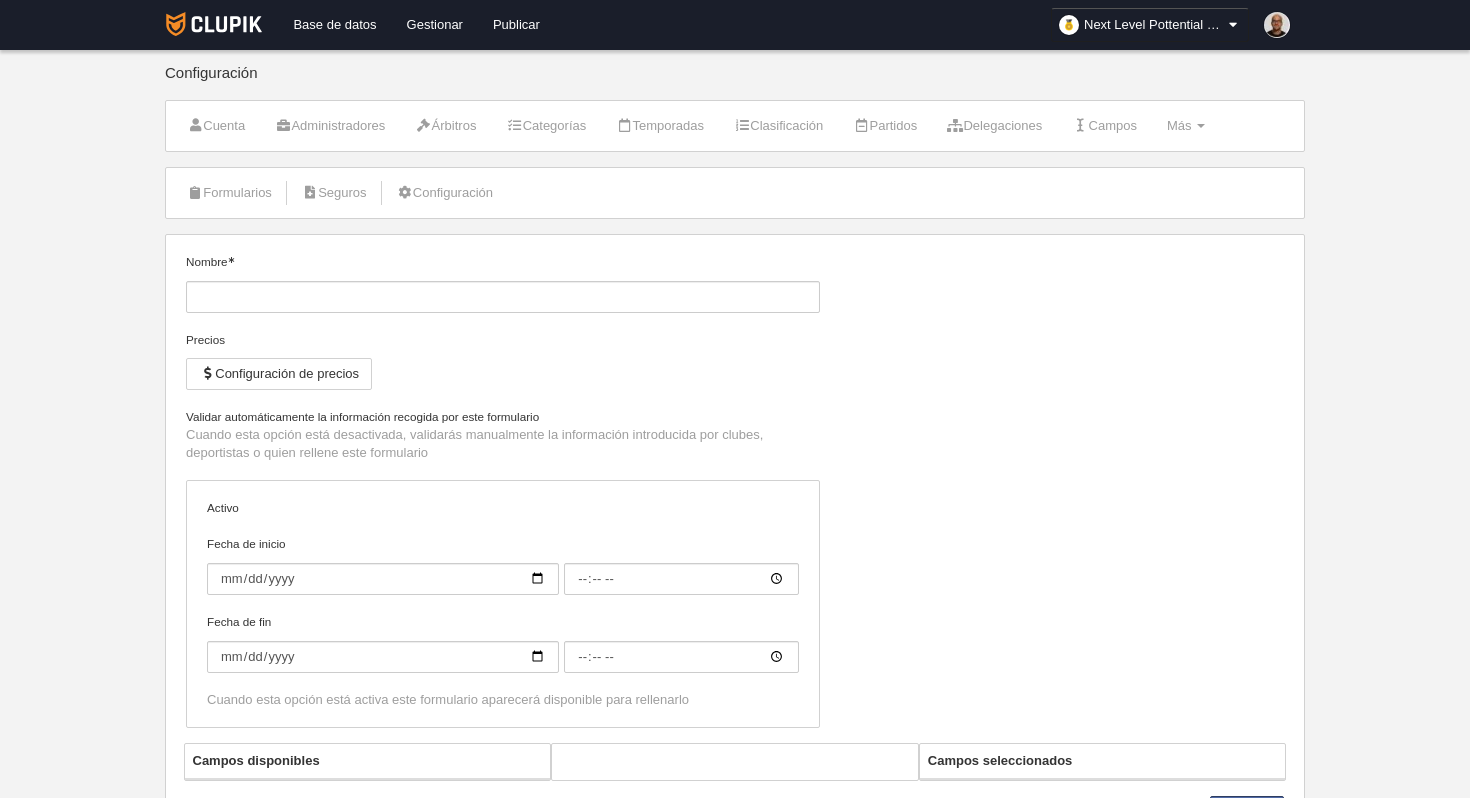 type on "Person" 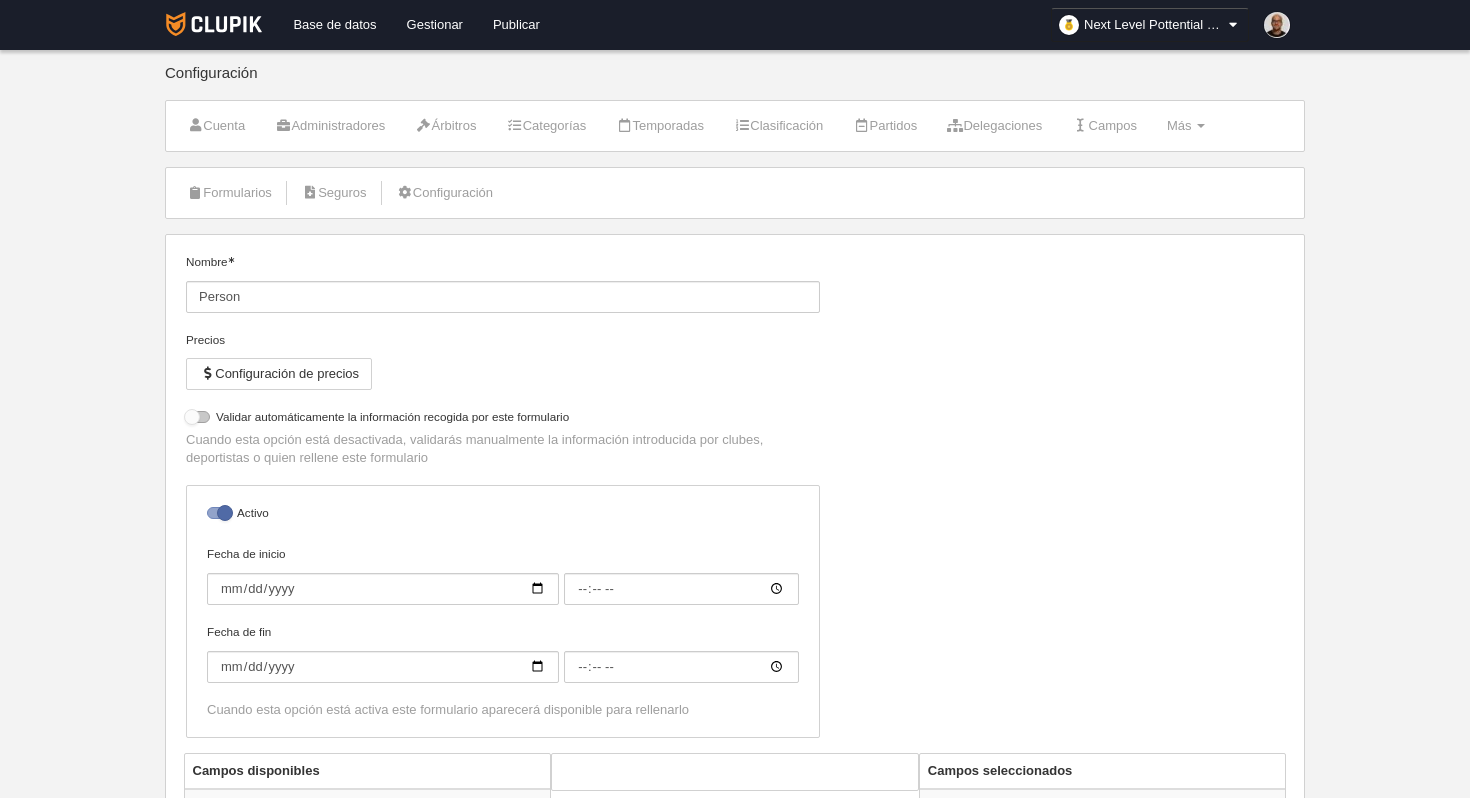 click at bounding box center [198, 417] 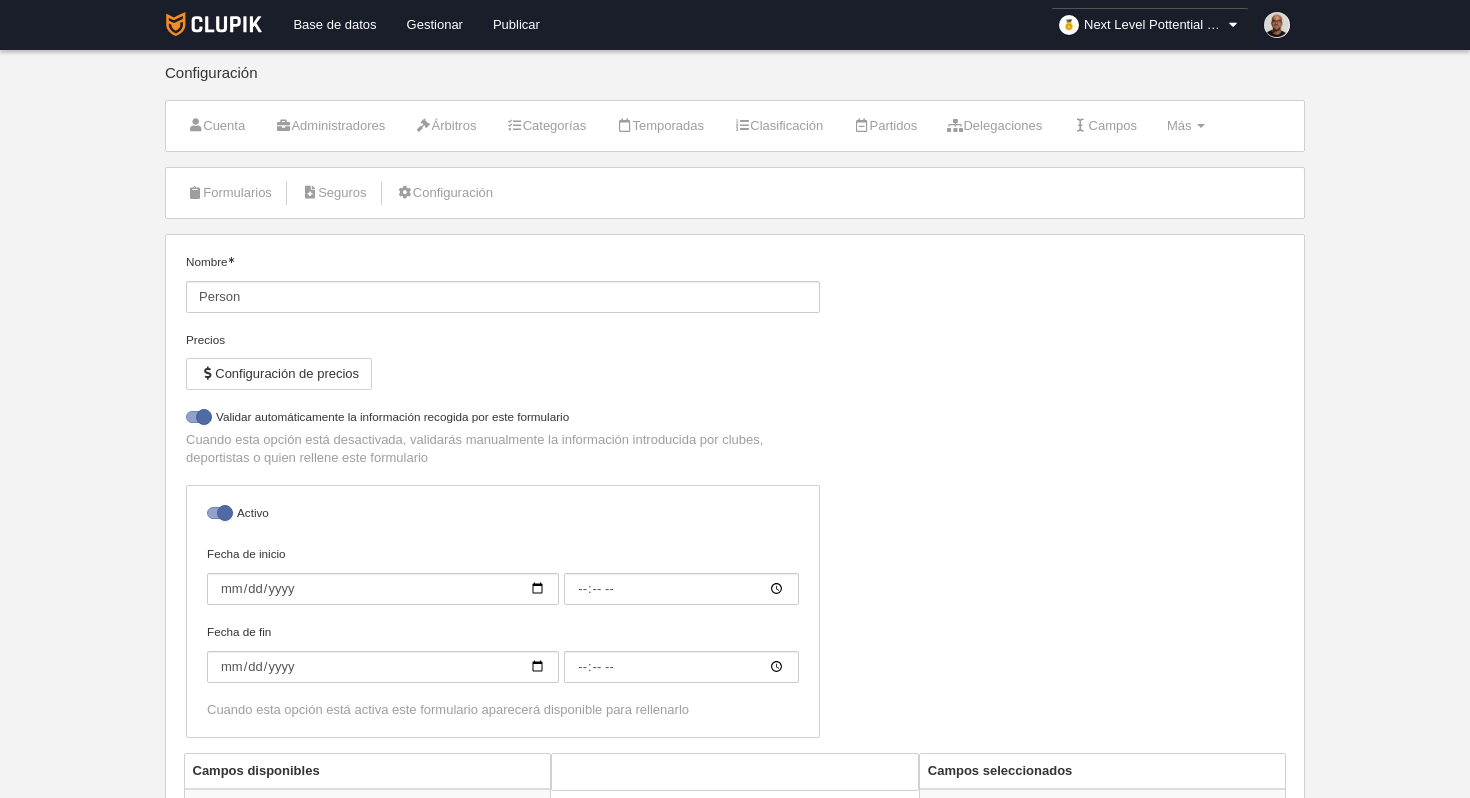 scroll, scrollTop: 528, scrollLeft: 0, axis: vertical 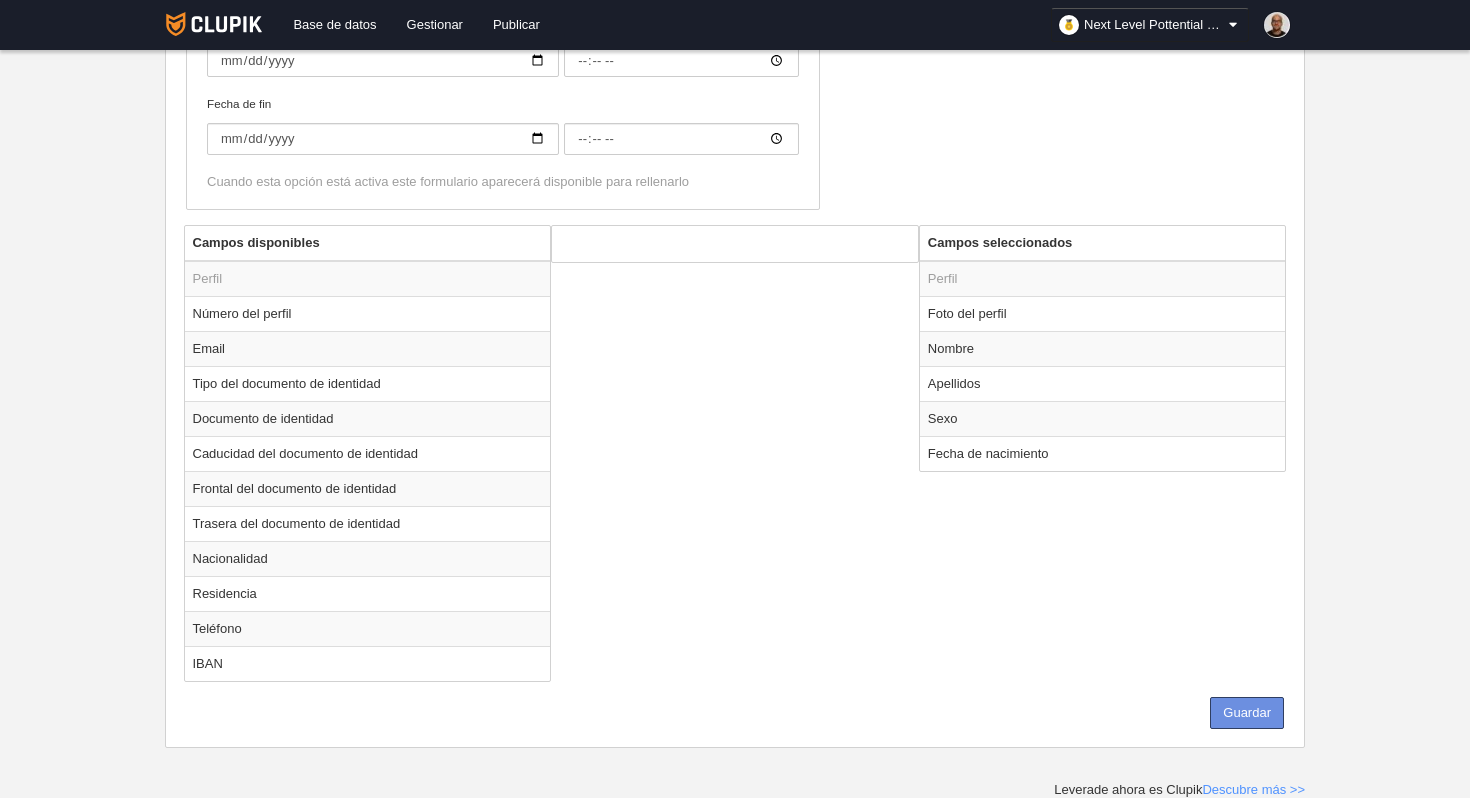click on "Guardar" at bounding box center (1247, 713) 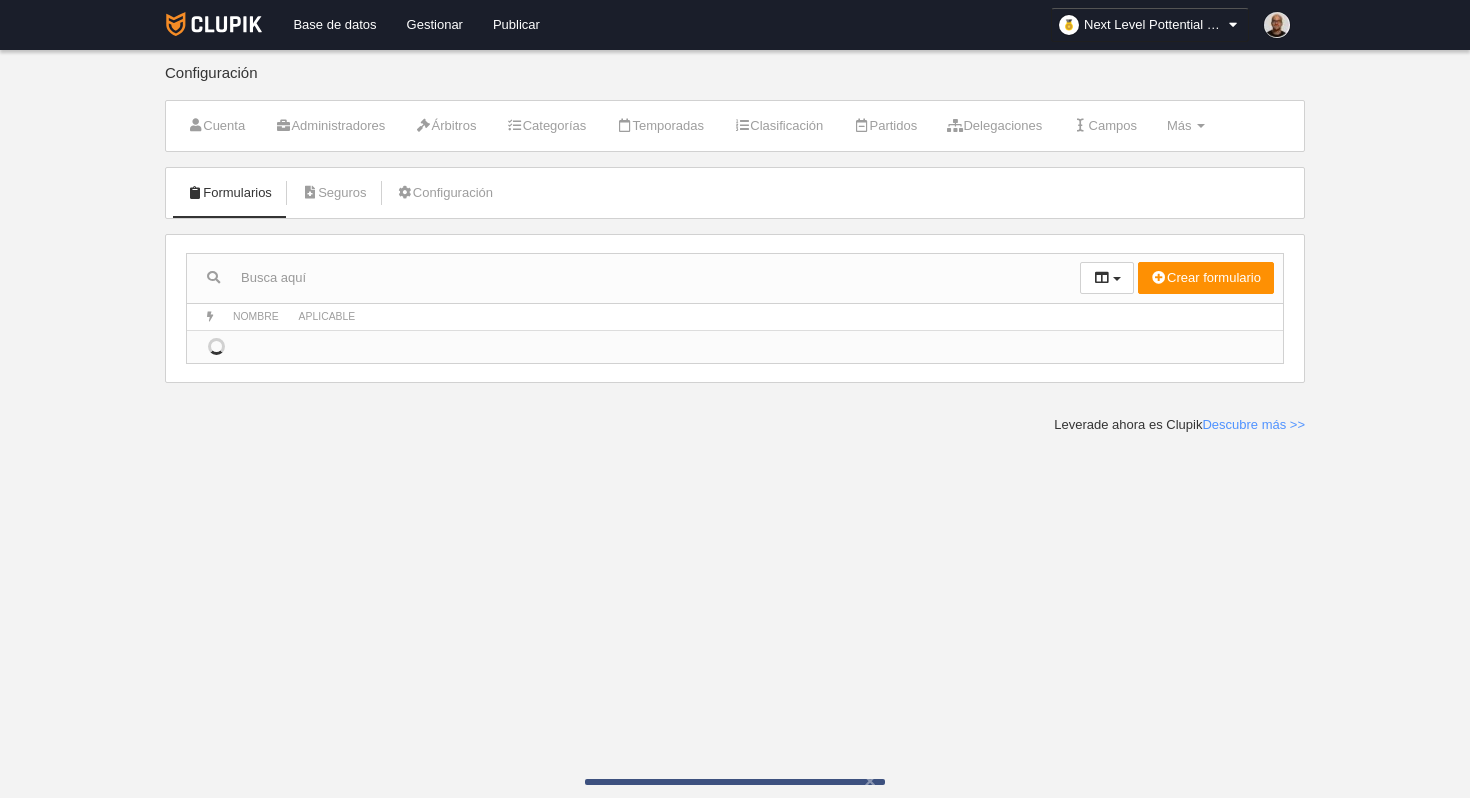 scroll, scrollTop: 0, scrollLeft: 0, axis: both 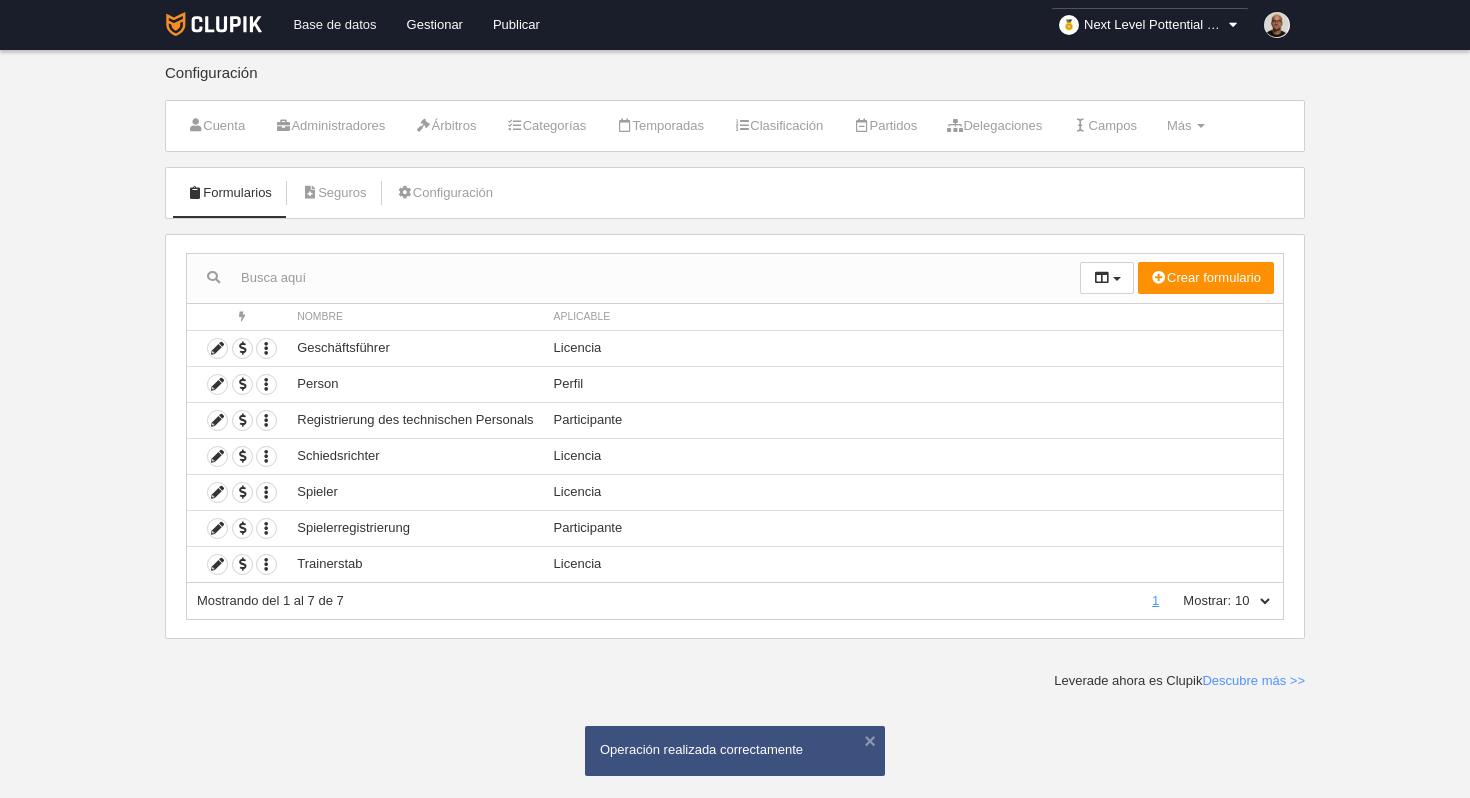 click on "Base de datos" at bounding box center [334, 25] 